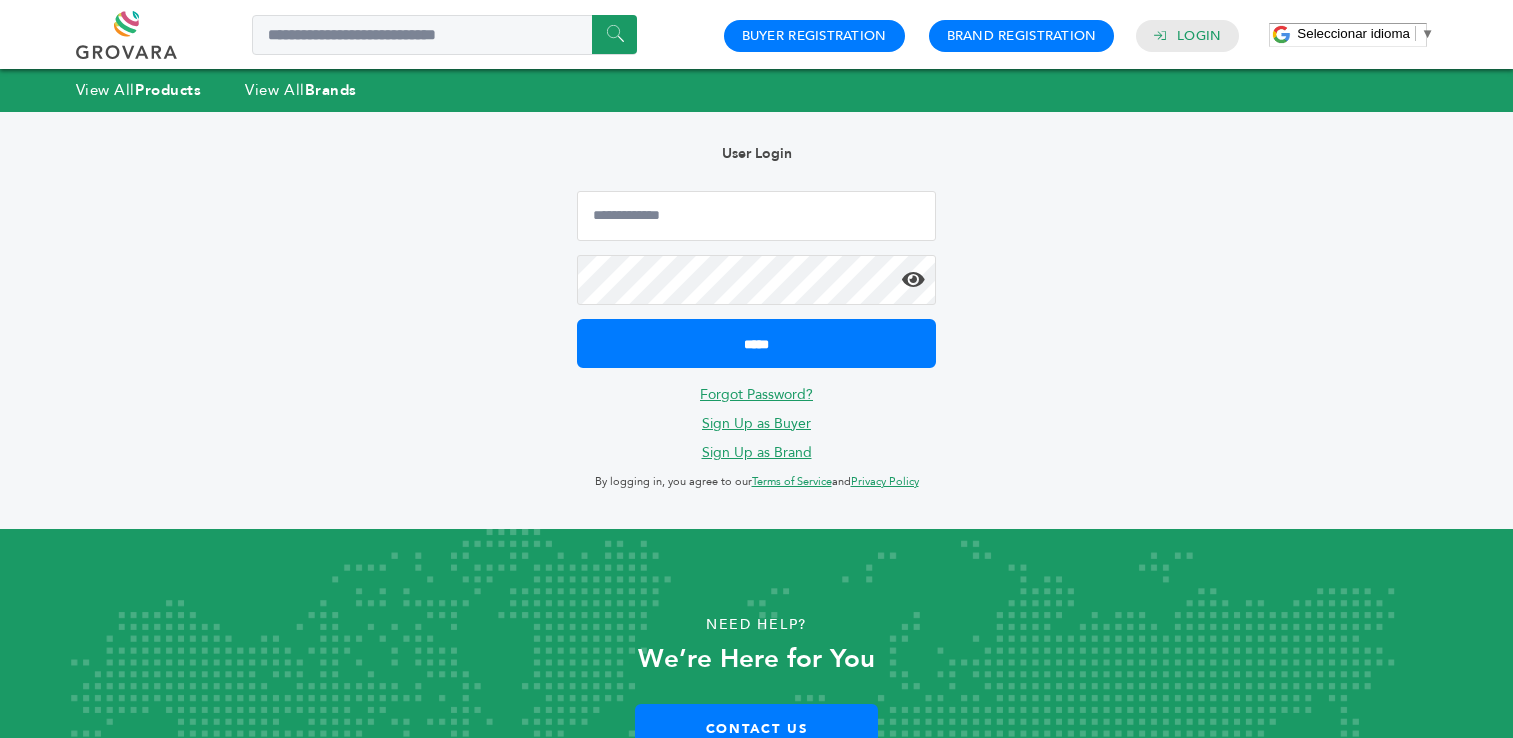 scroll, scrollTop: 0, scrollLeft: 0, axis: both 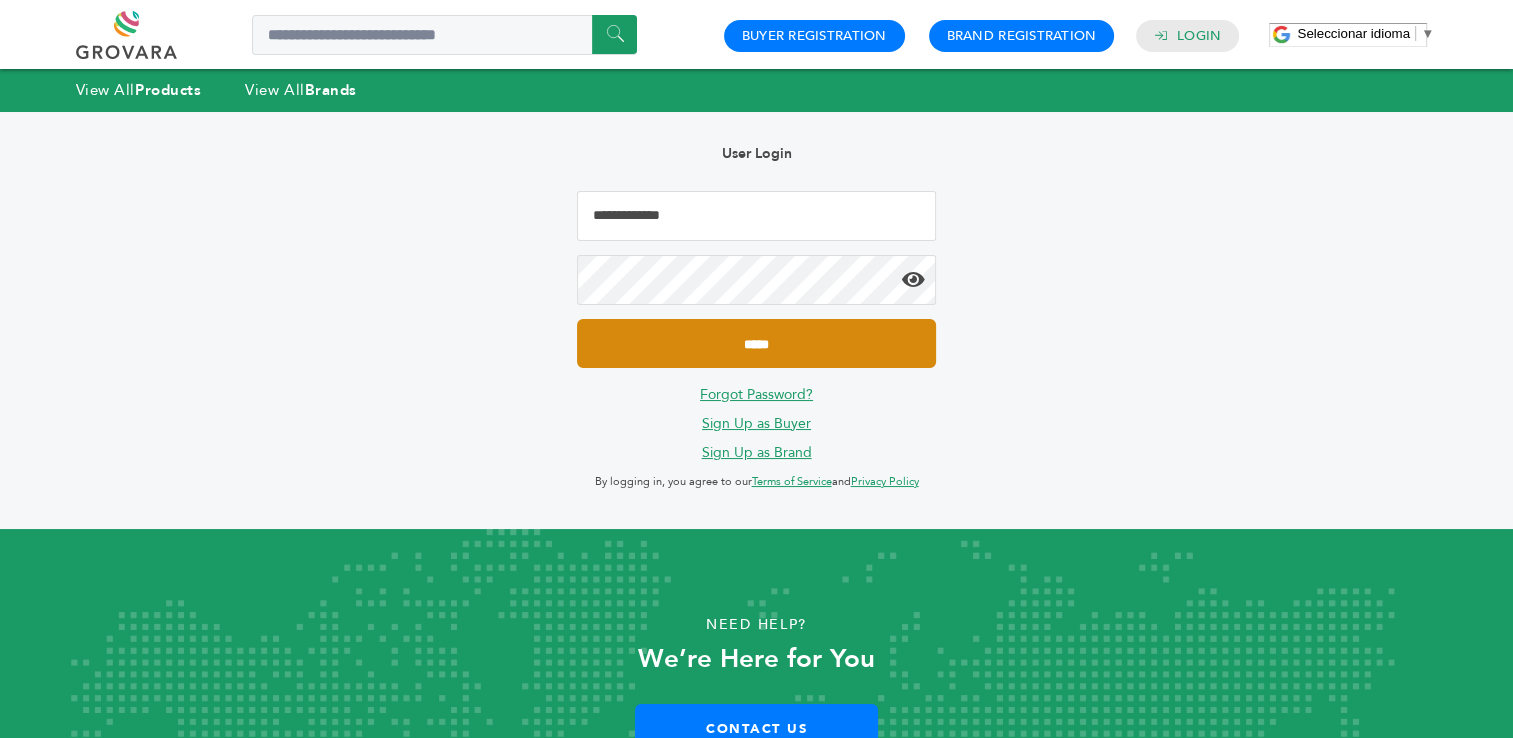 type on "**********" 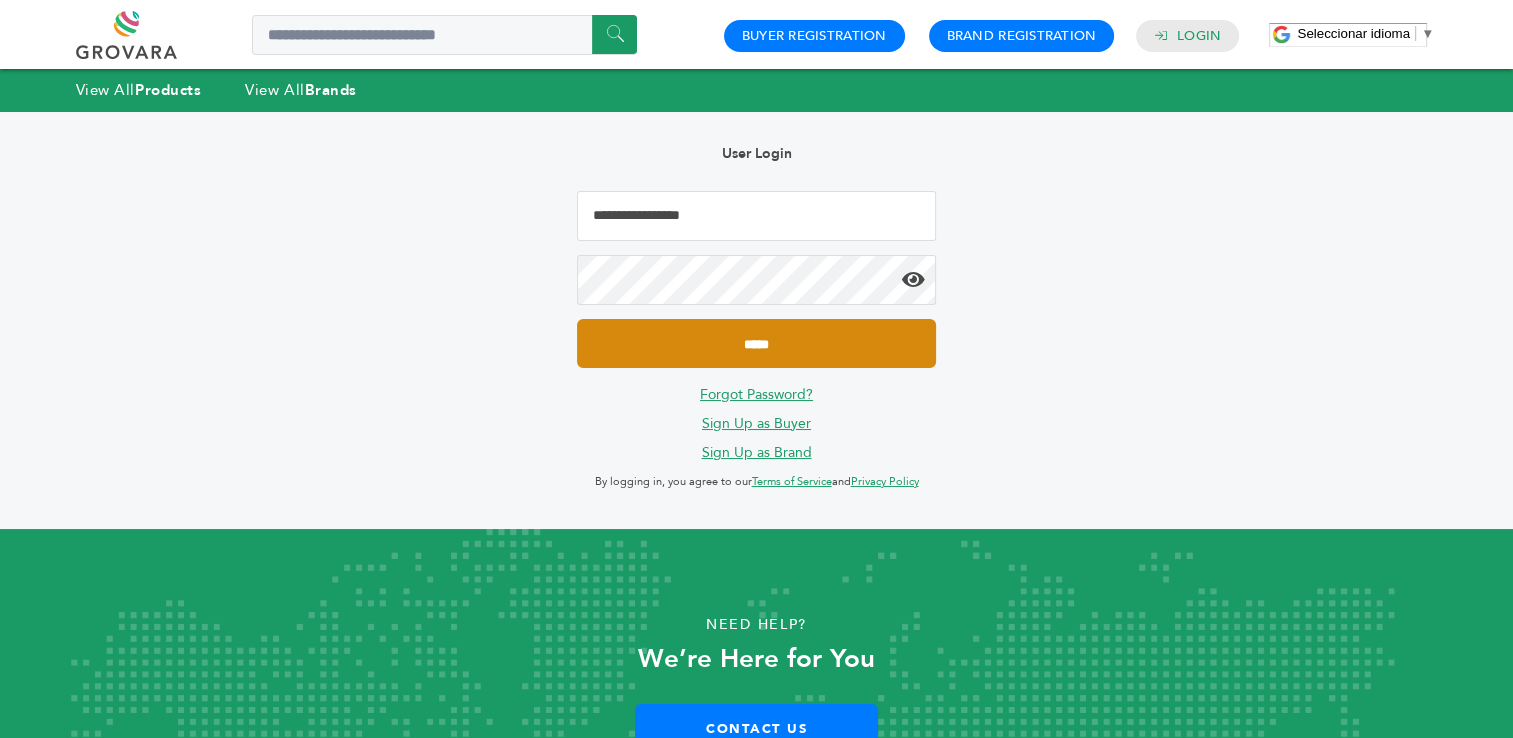 click on "*****" at bounding box center [756, 343] 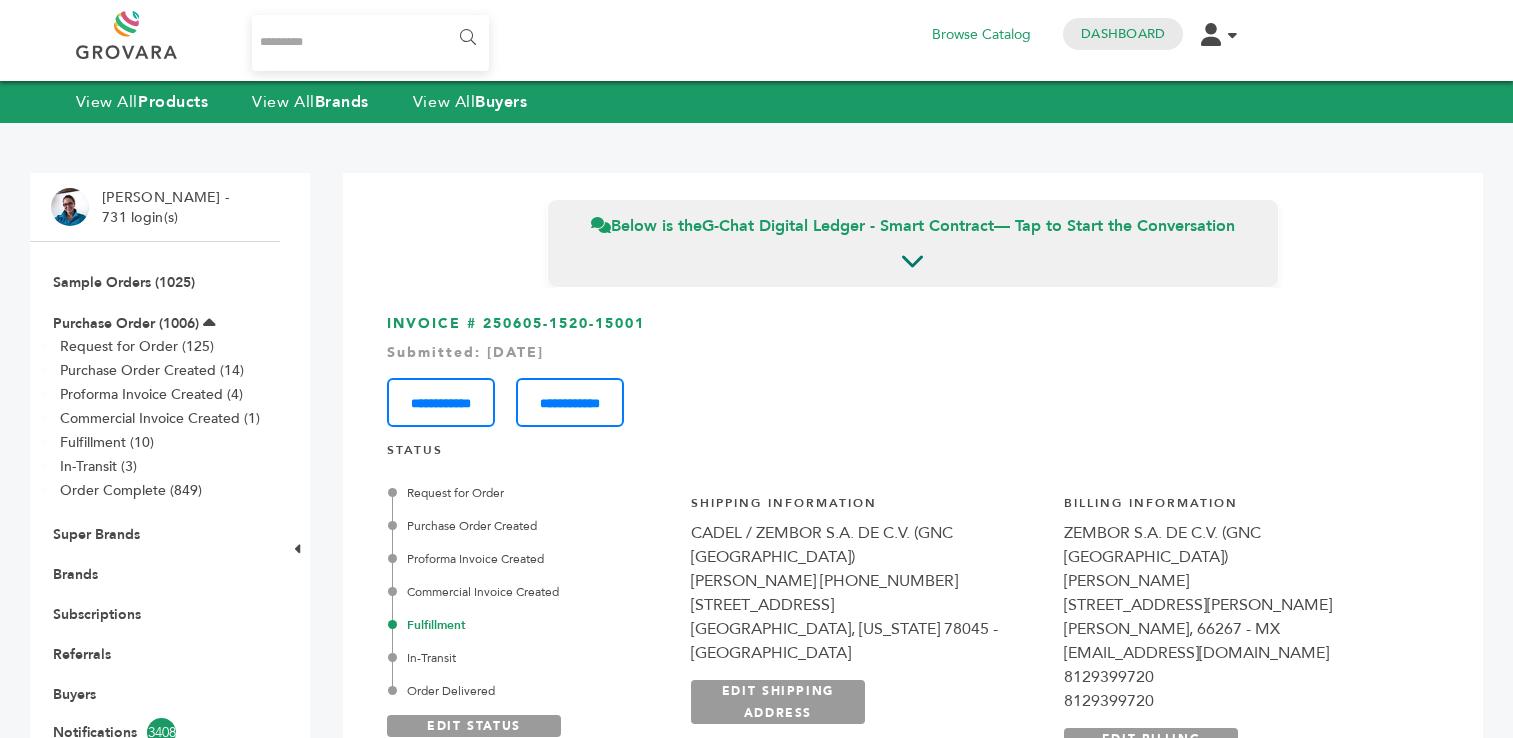 scroll, scrollTop: 0, scrollLeft: 0, axis: both 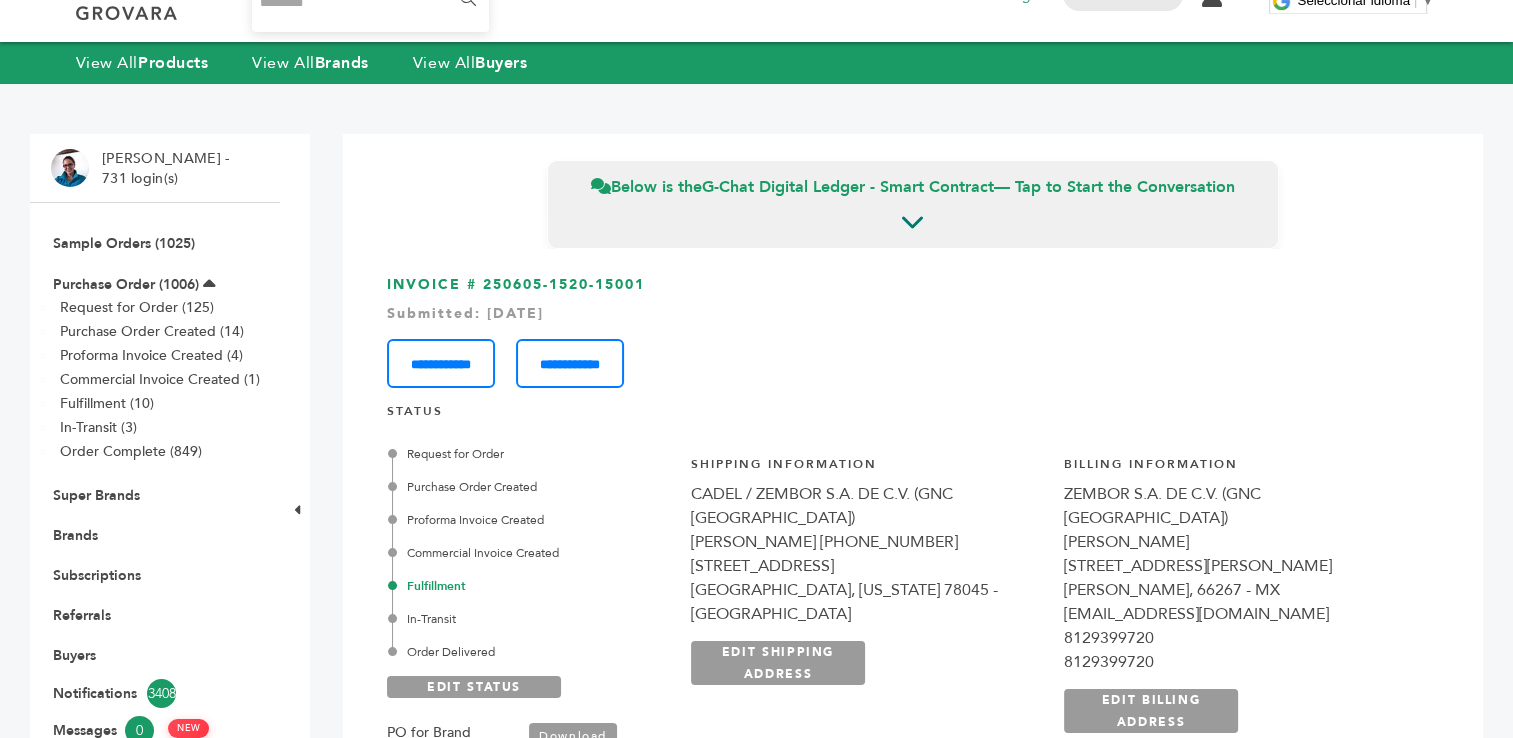 drag, startPoint x: 655, startPoint y: 286, endPoint x: 484, endPoint y: 283, distance: 171.0263 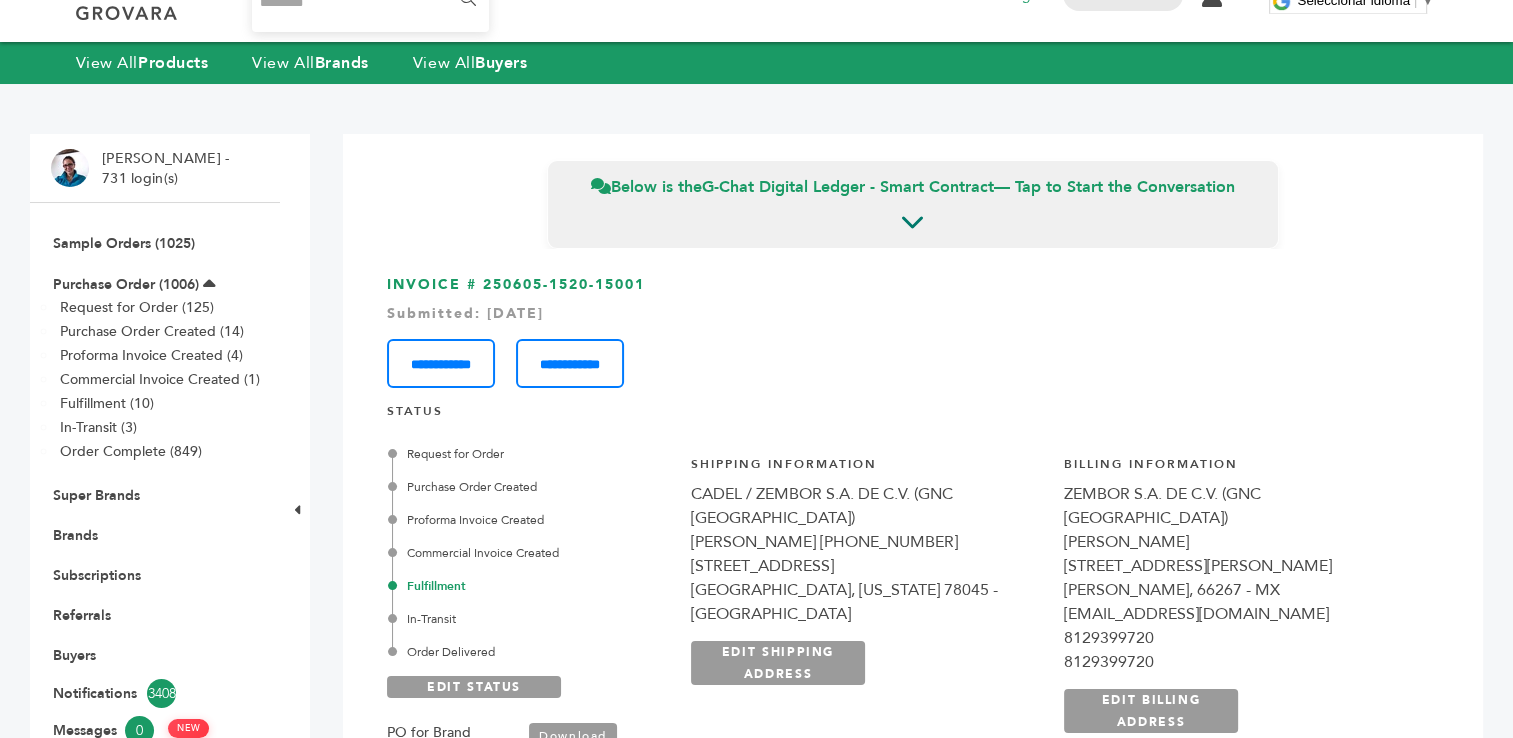 click on "**********" at bounding box center (913, 331) 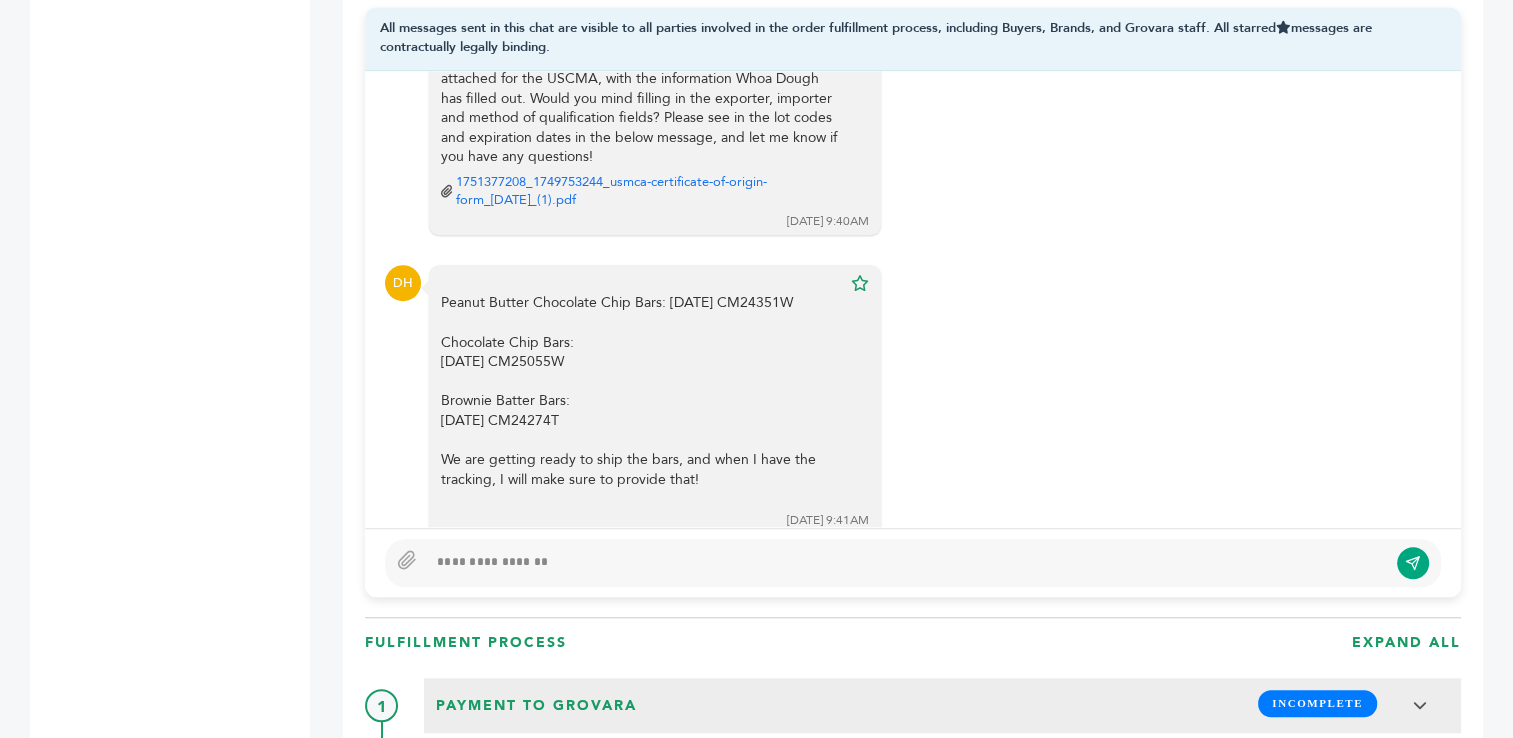 scroll, scrollTop: 1501, scrollLeft: 0, axis: vertical 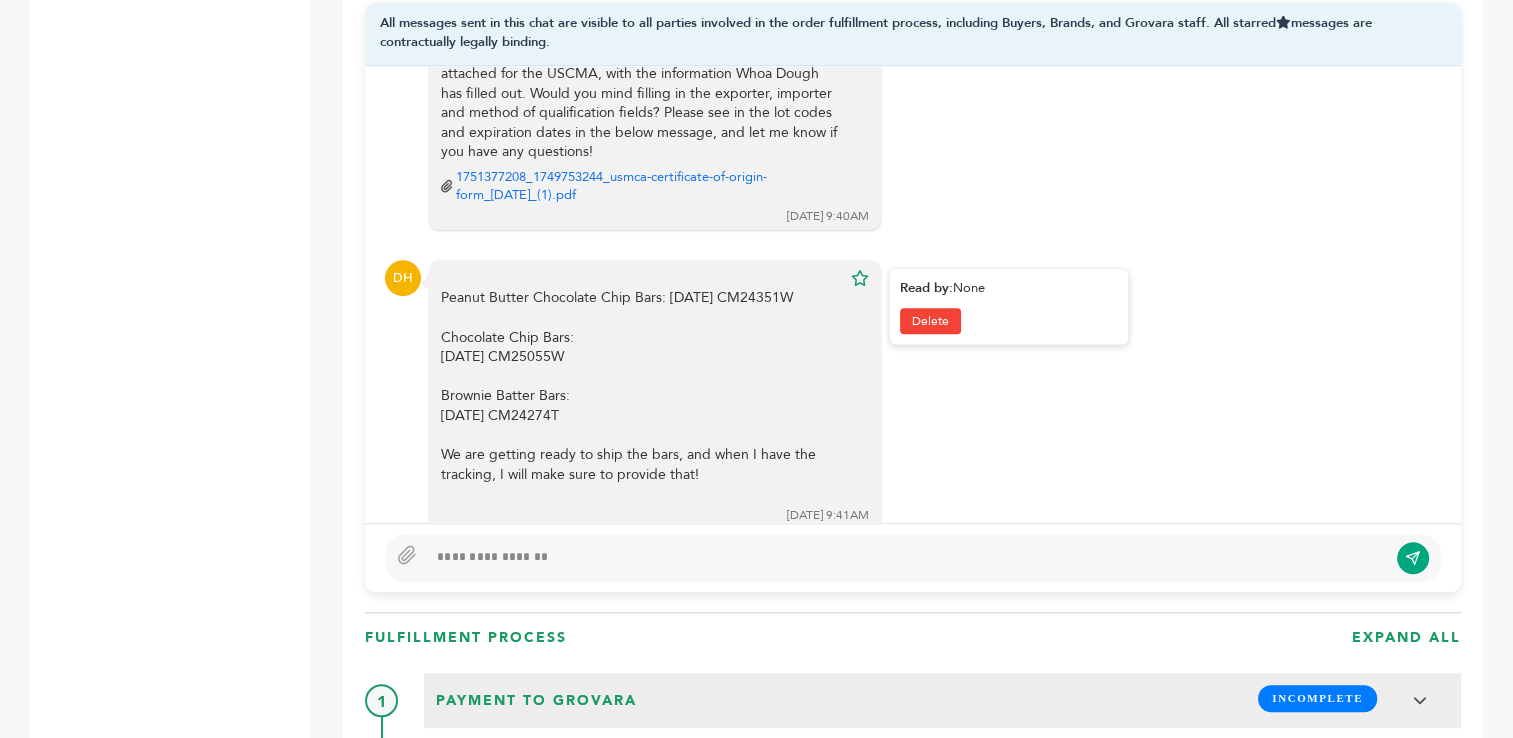 drag, startPoint x: 576, startPoint y: 301, endPoint x: 493, endPoint y: 297, distance: 83.09633 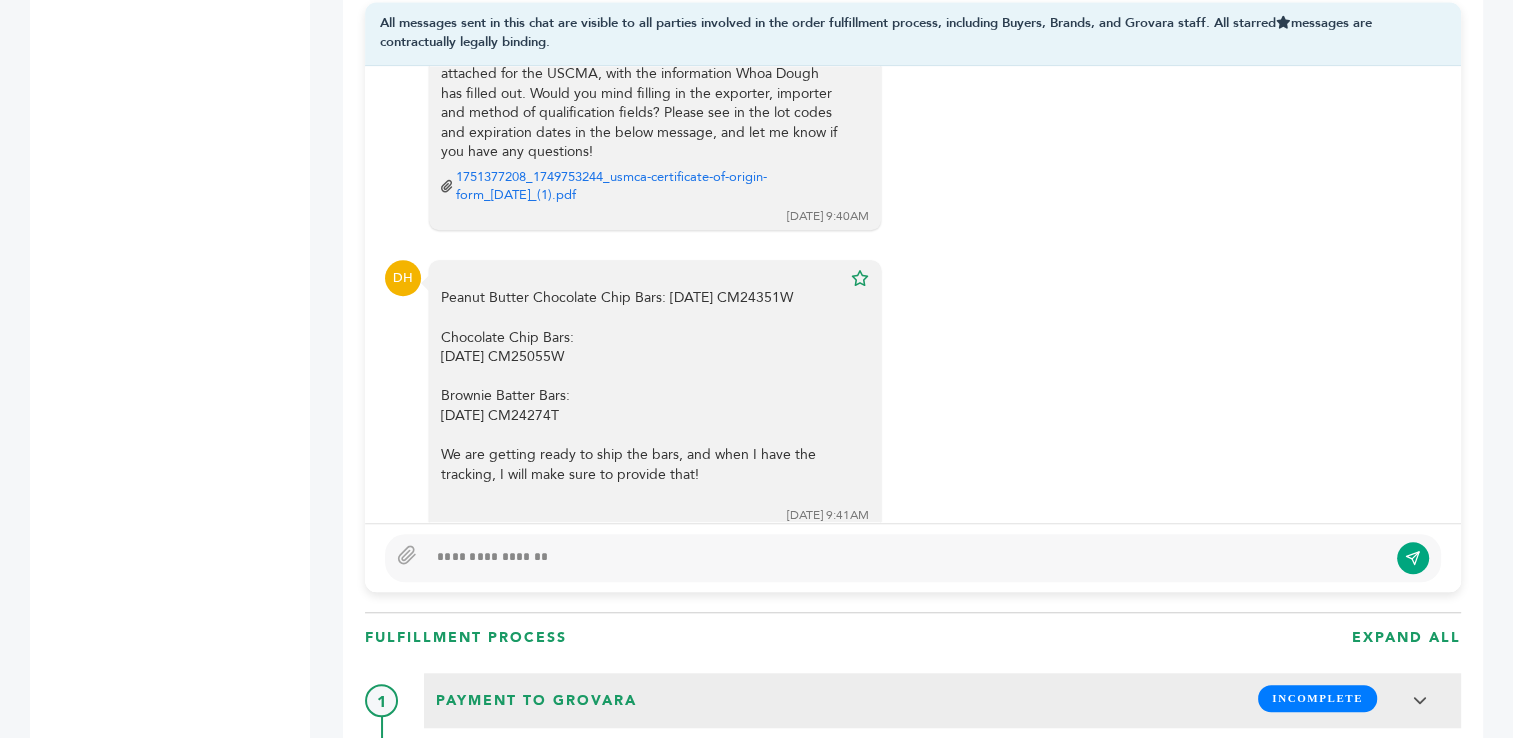 click at bounding box center [907, 558] 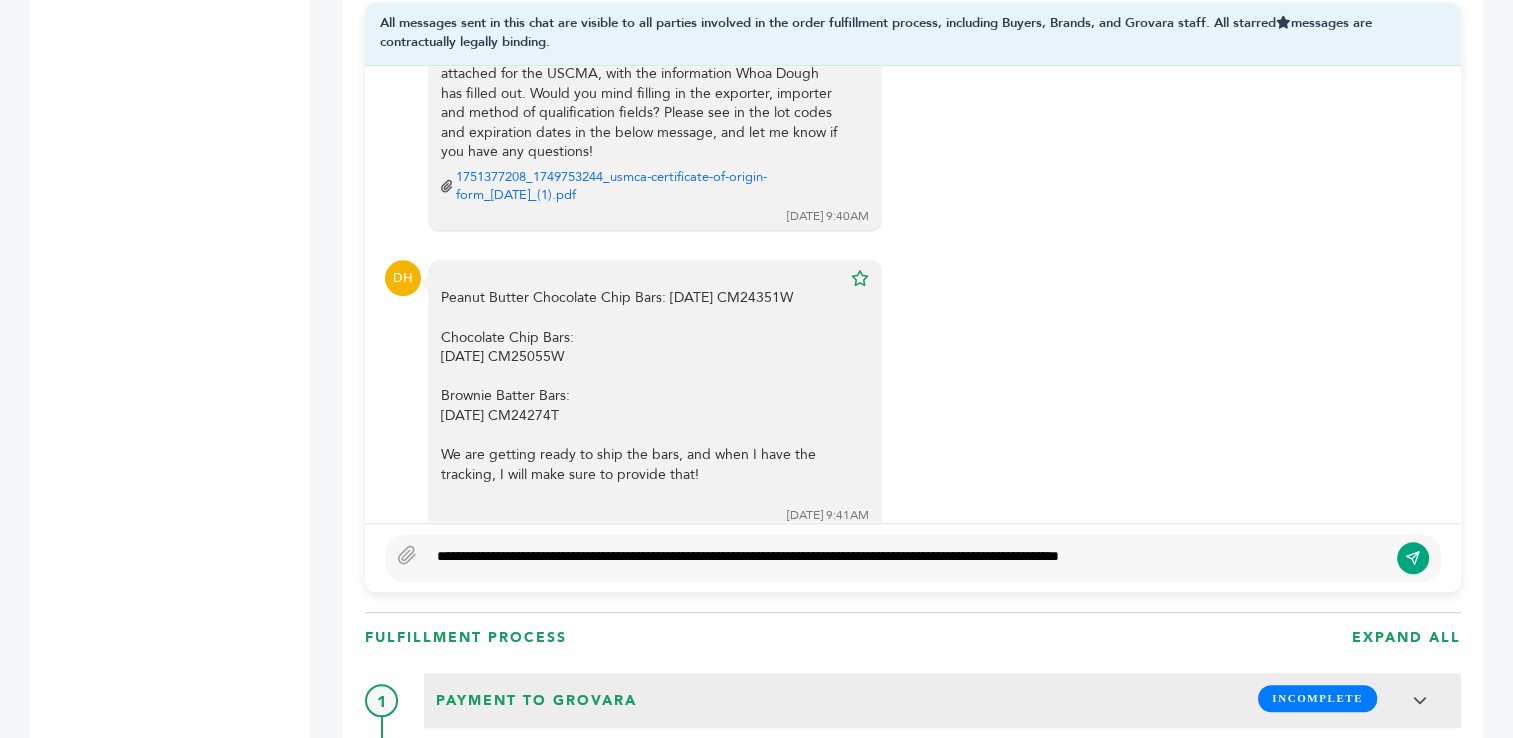 click on "**********" at bounding box center [907, 558] 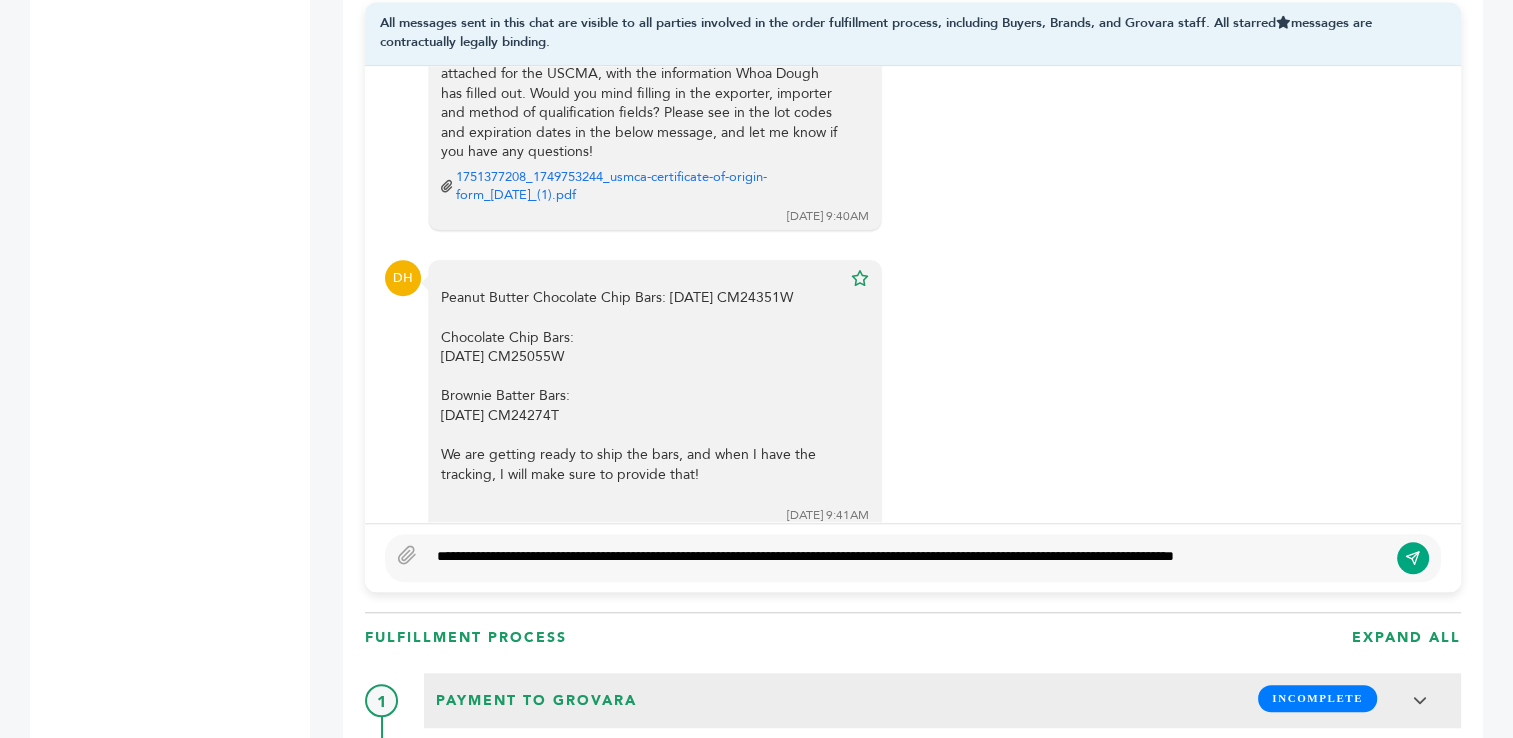 click on "**********" at bounding box center (907, 558) 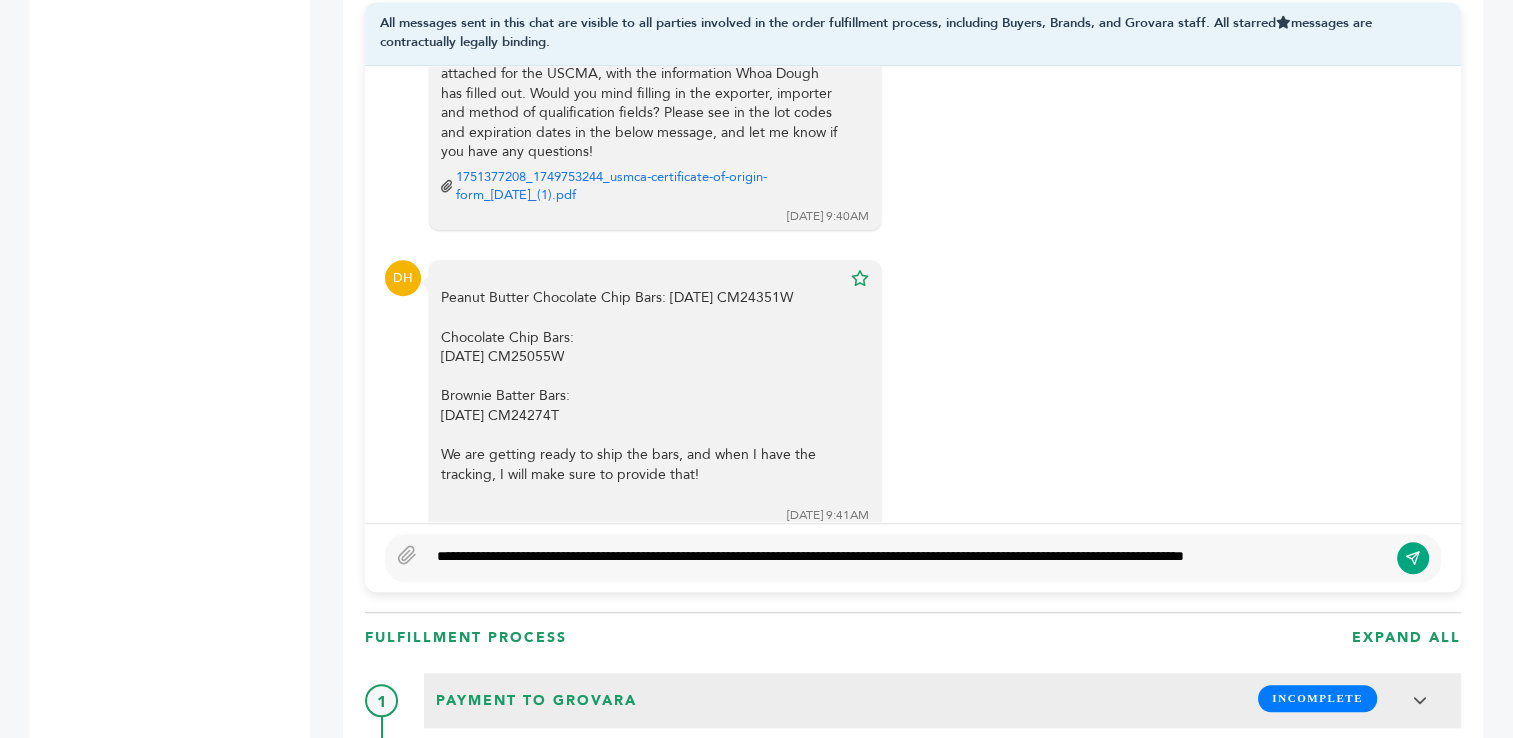 scroll, scrollTop: 1487, scrollLeft: 0, axis: vertical 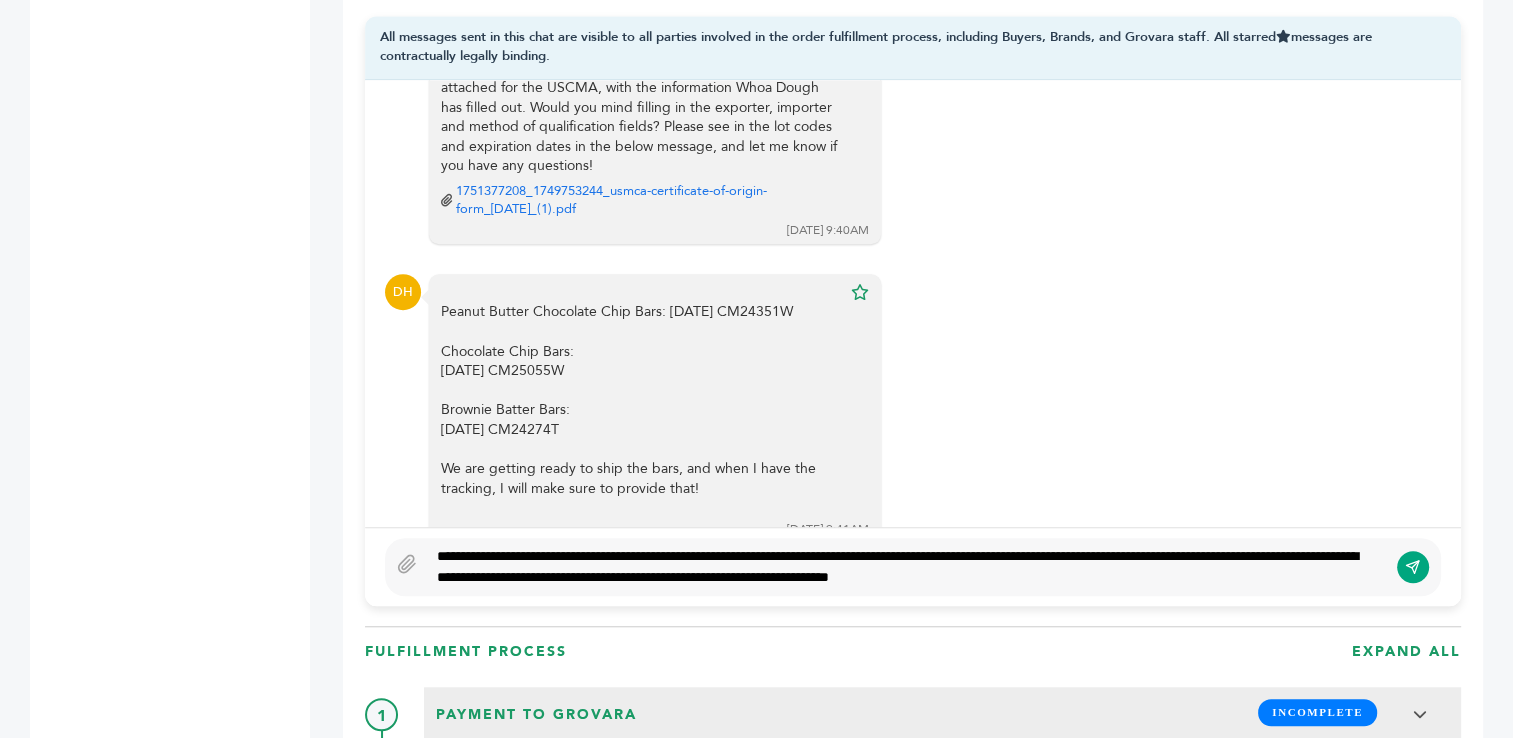 type on "**********" 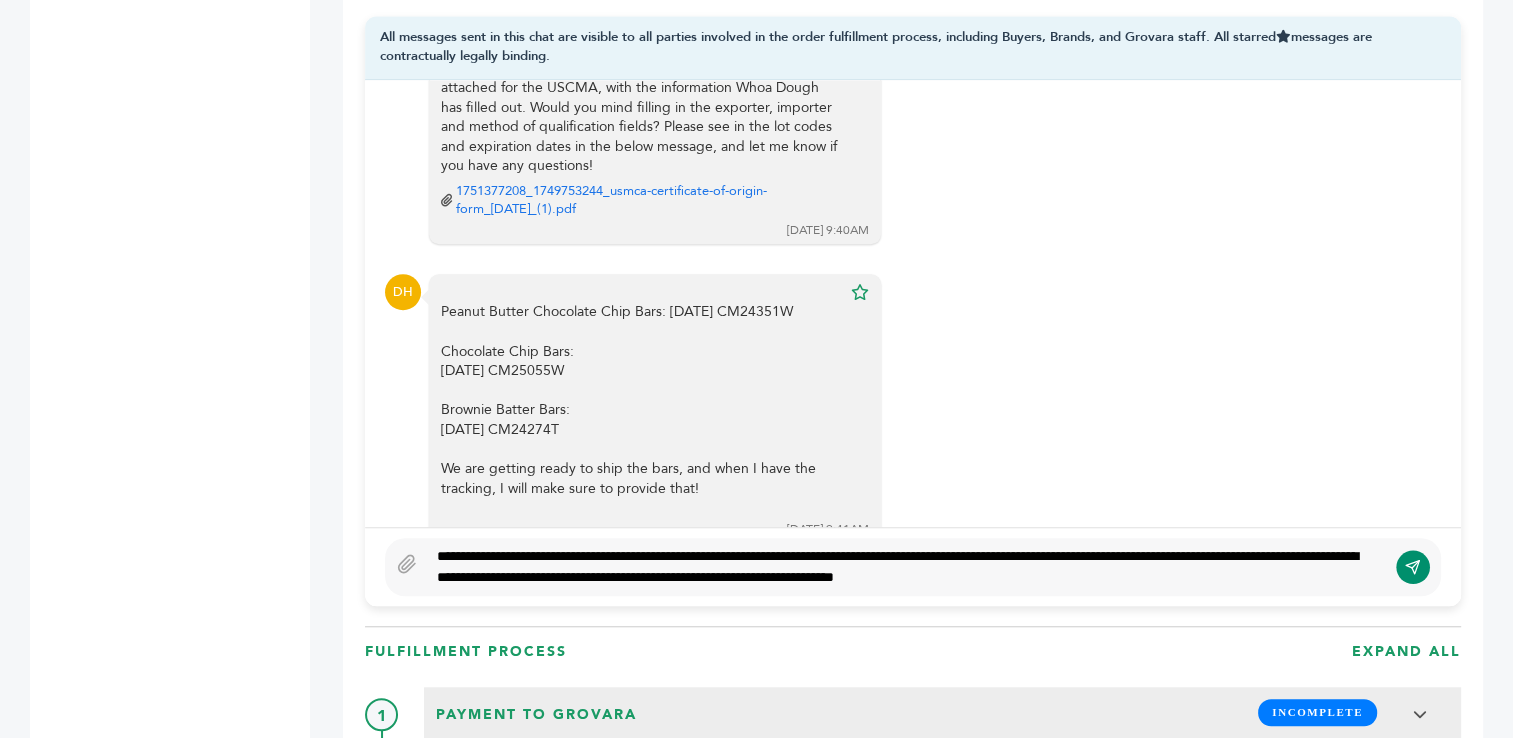 click 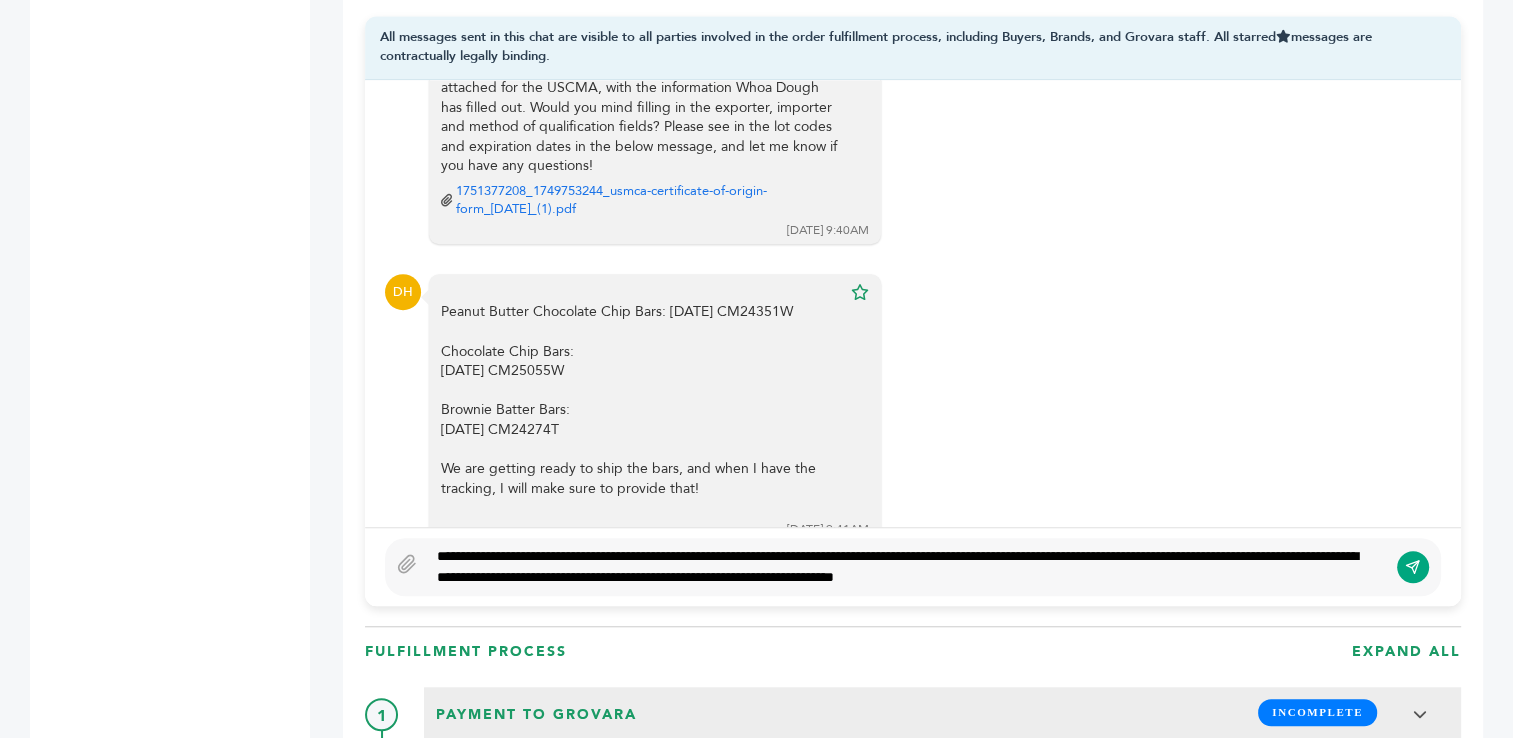 type 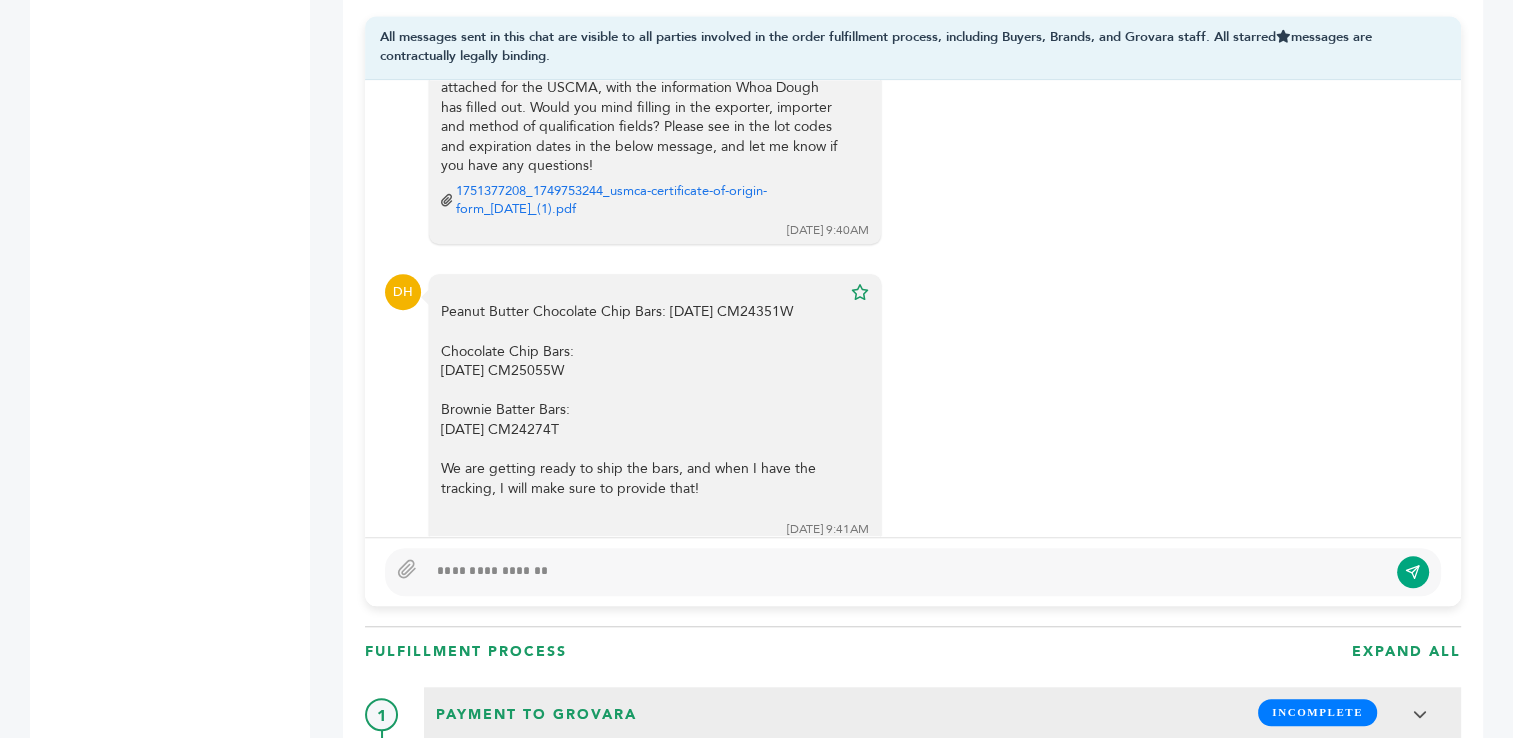 scroll, scrollTop: 4624, scrollLeft: 0, axis: vertical 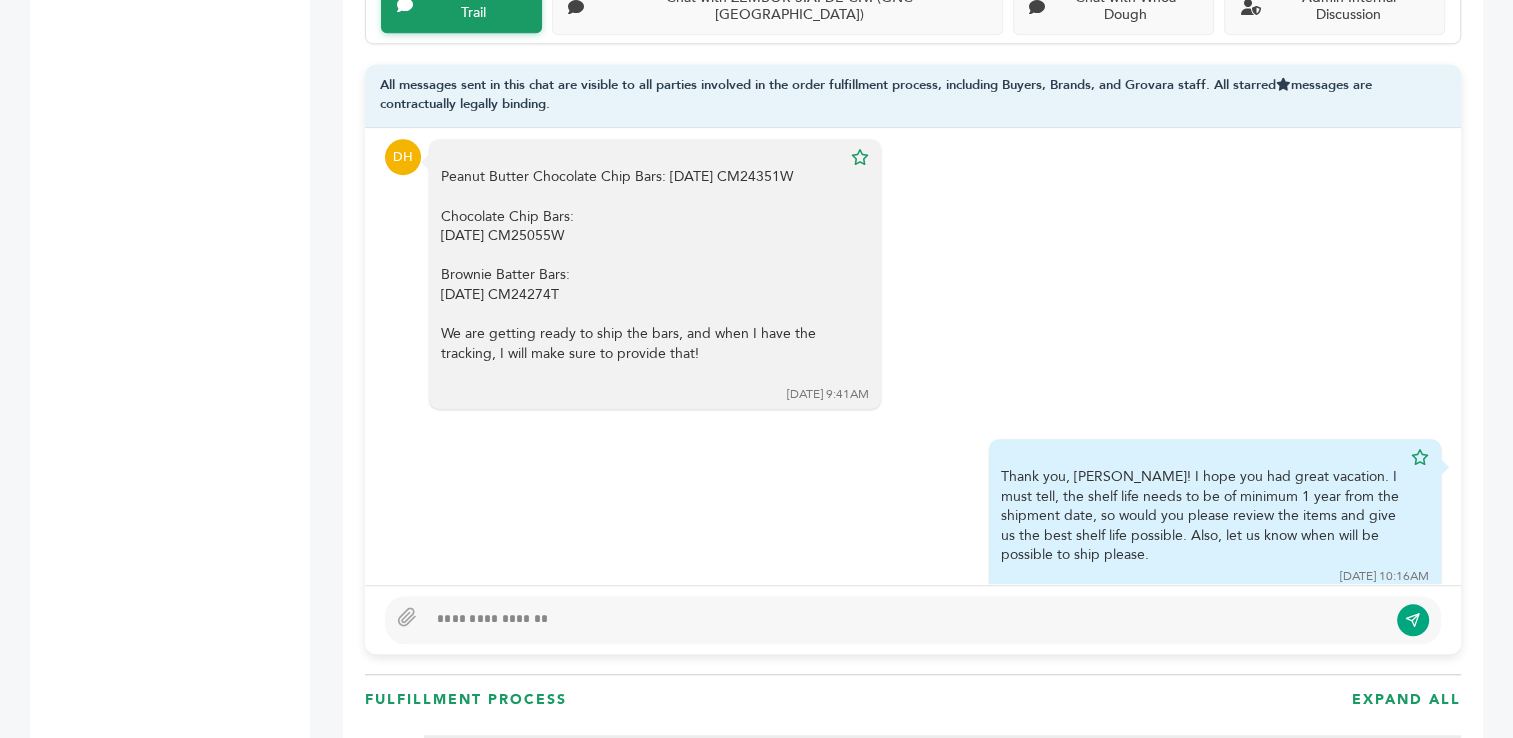click at bounding box center [907, 620] 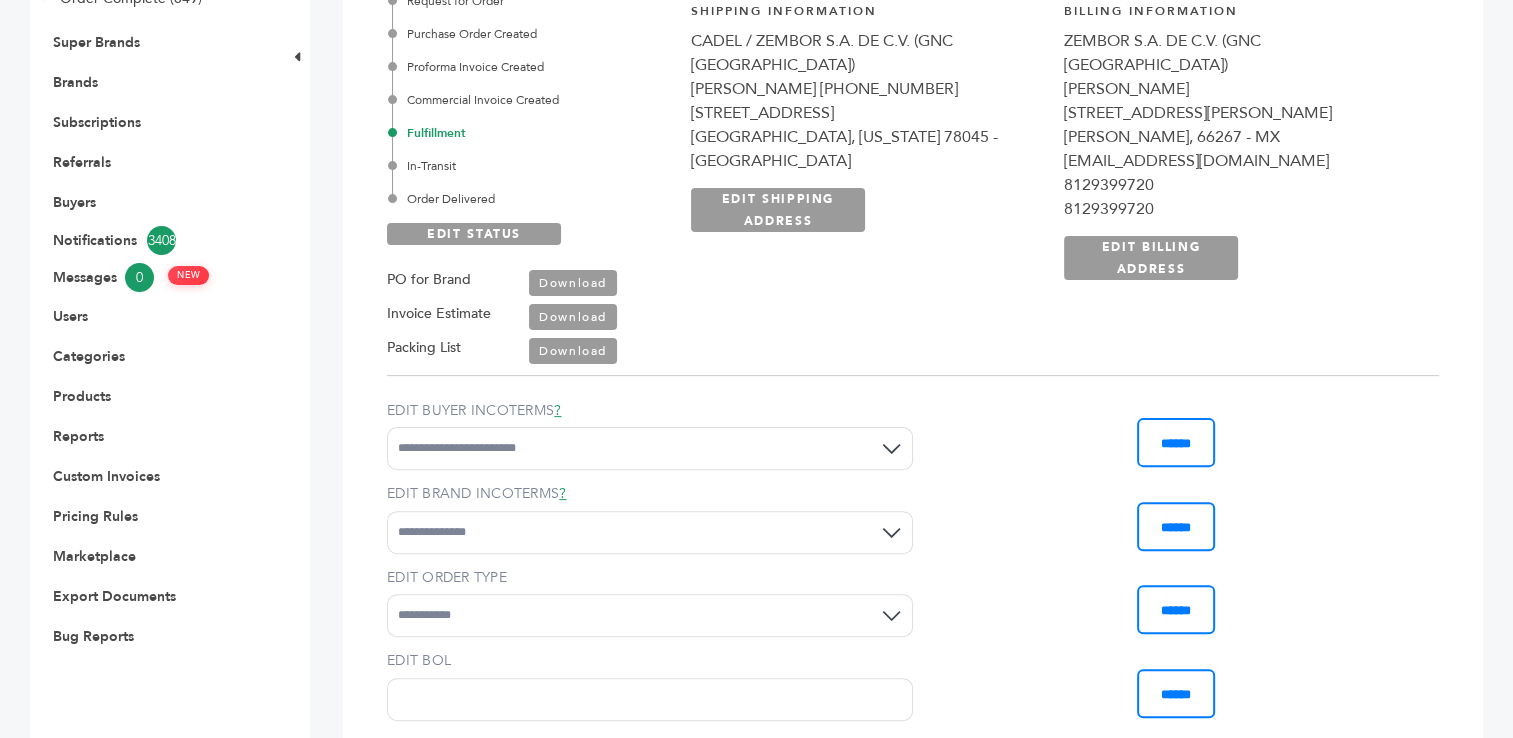 scroll, scrollTop: 0, scrollLeft: 0, axis: both 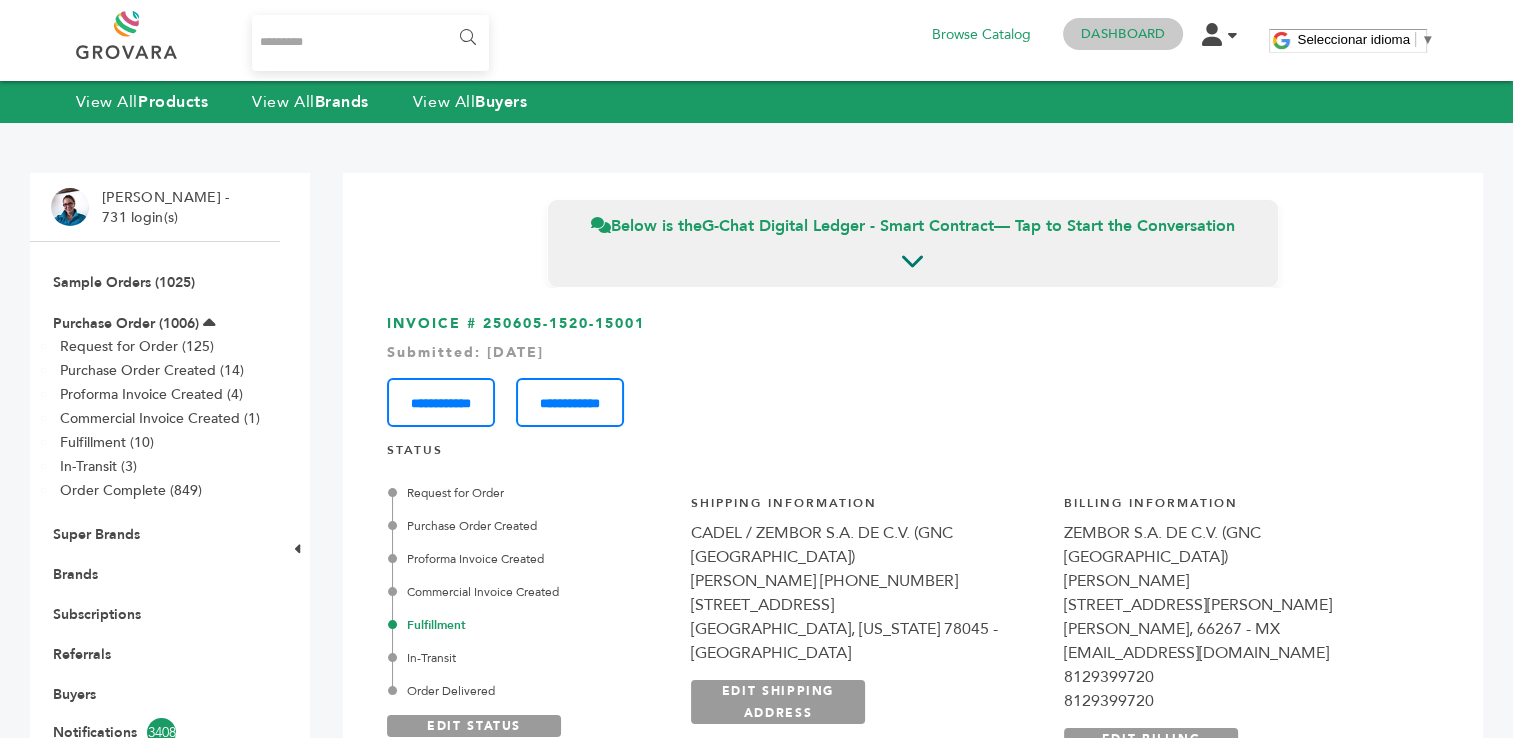 click on "Dashboard" at bounding box center [1123, 34] 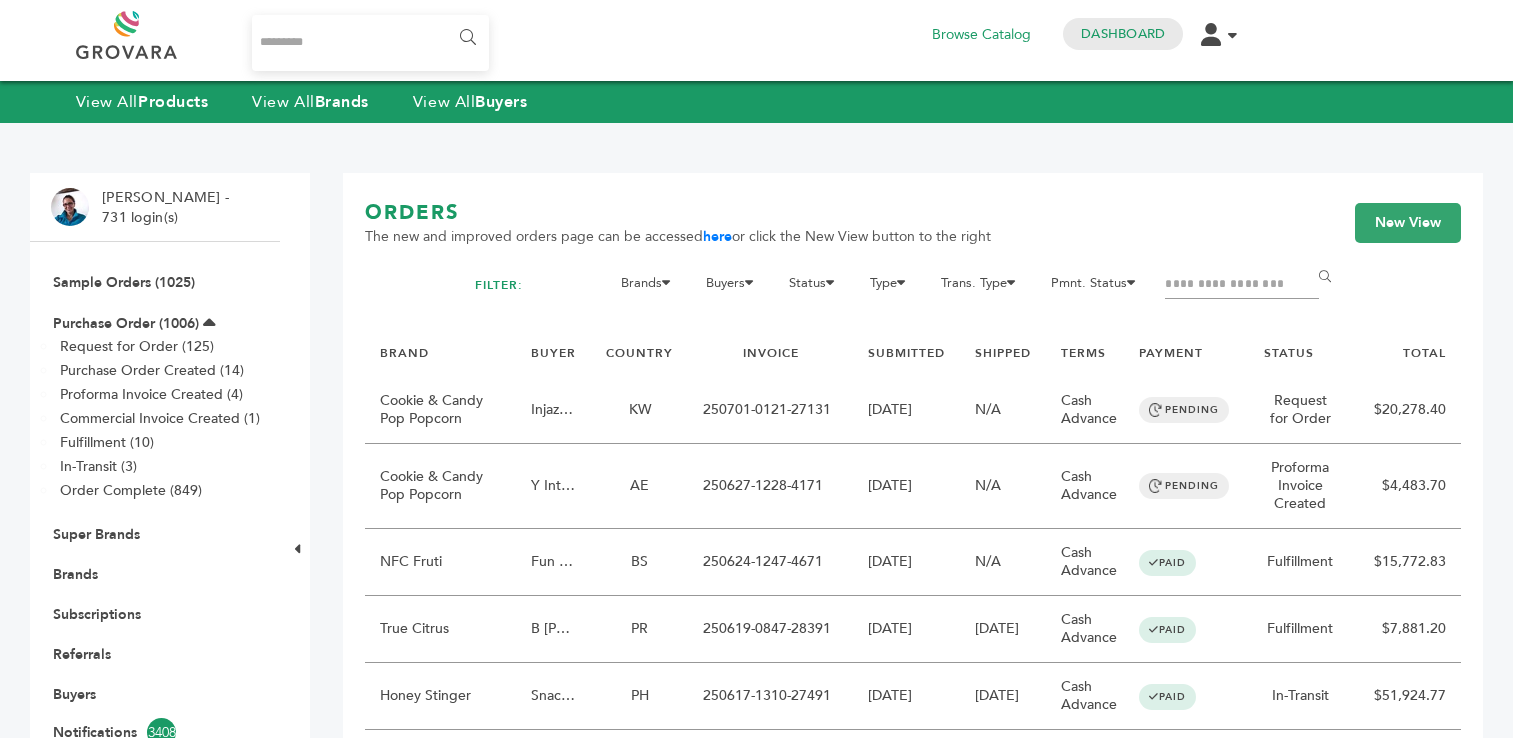 scroll, scrollTop: 0, scrollLeft: 0, axis: both 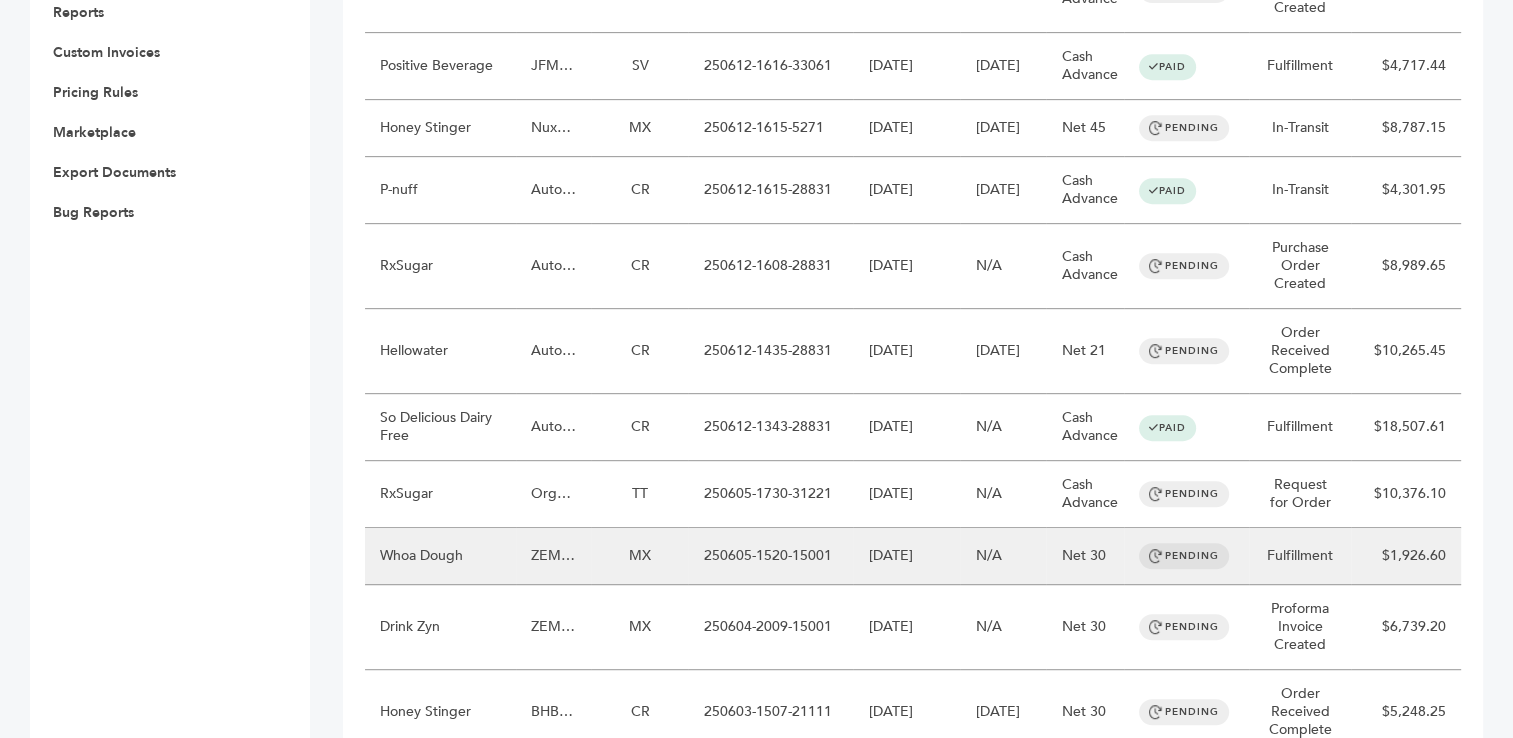 click on "250605-1520-15001" at bounding box center (770, 556) 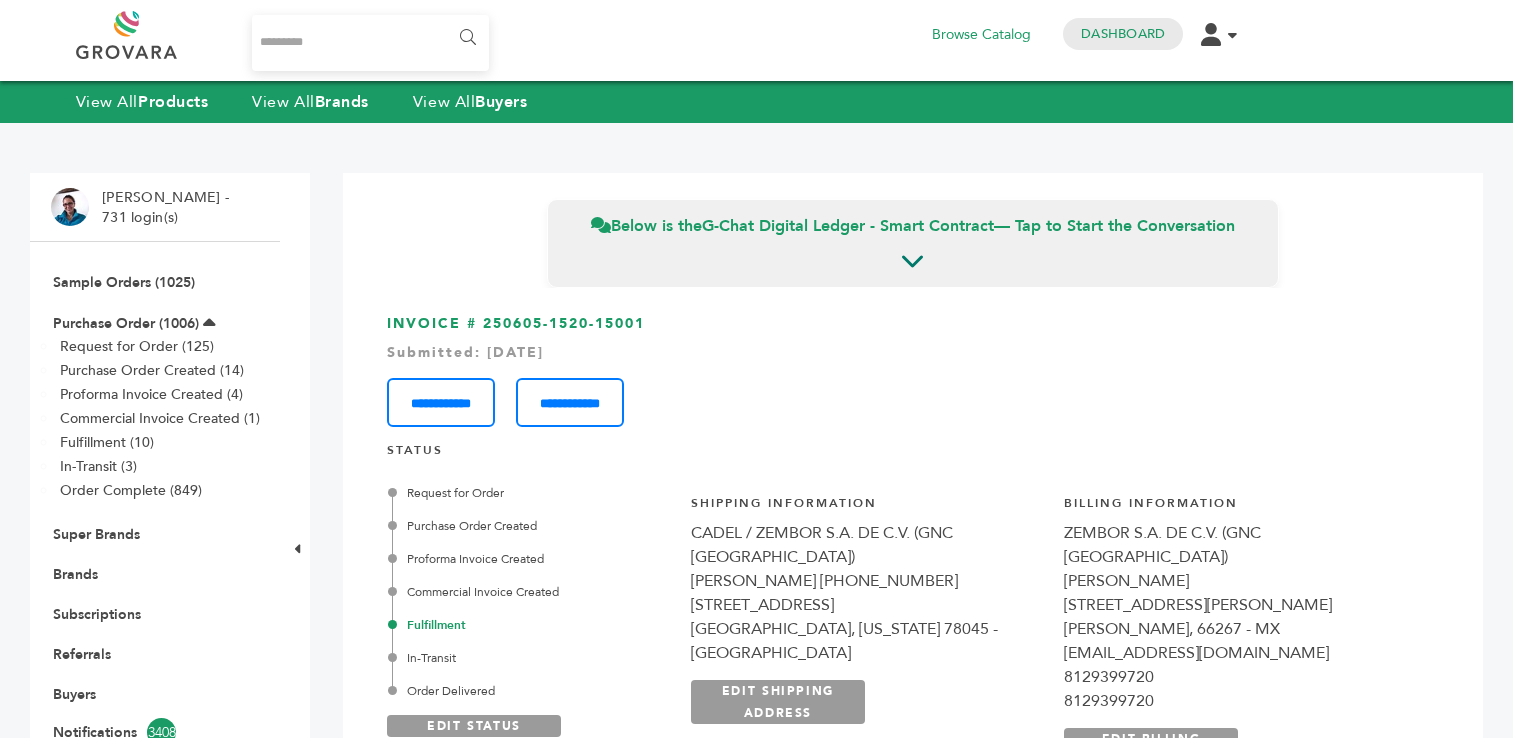 scroll, scrollTop: 0, scrollLeft: 0, axis: both 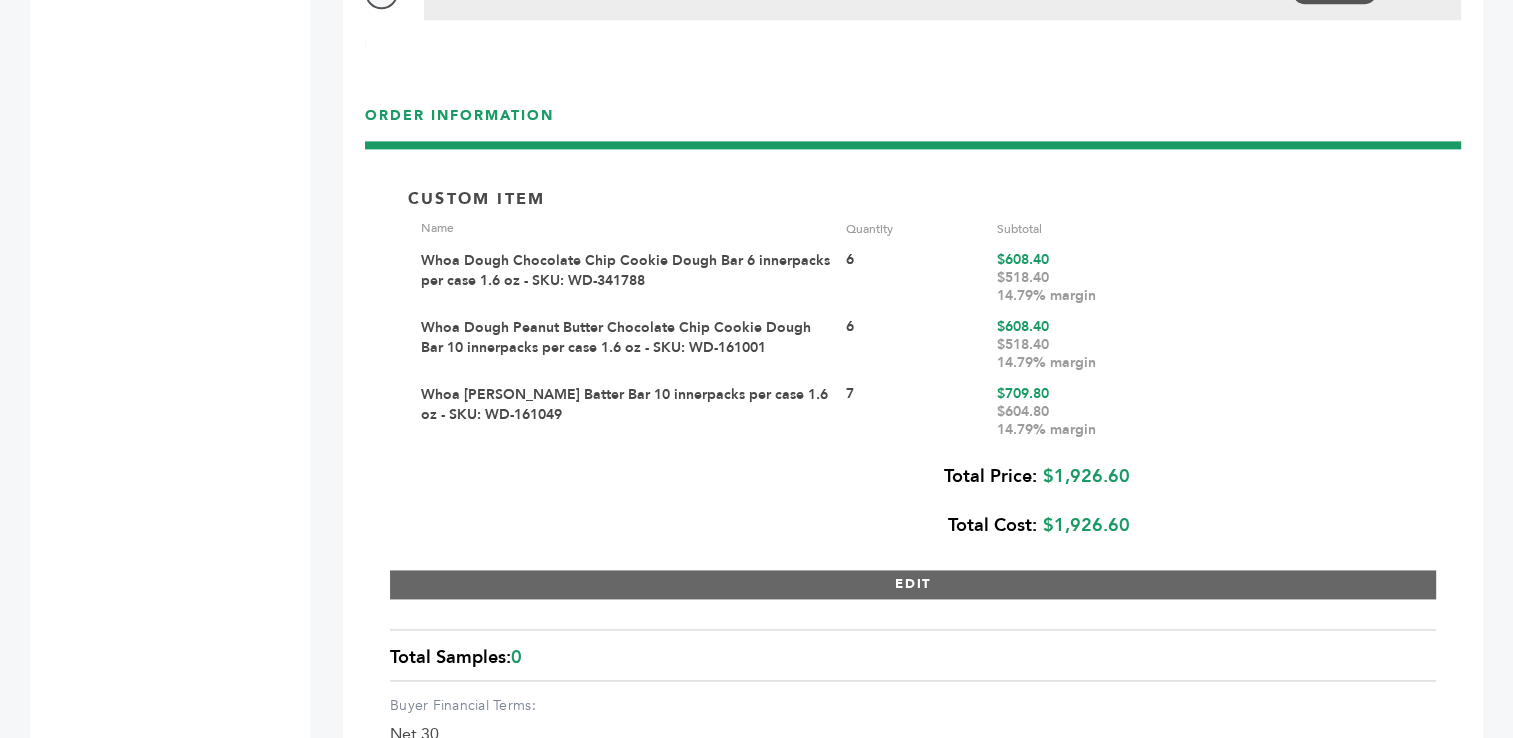 click on "EDIT" at bounding box center [913, 584] 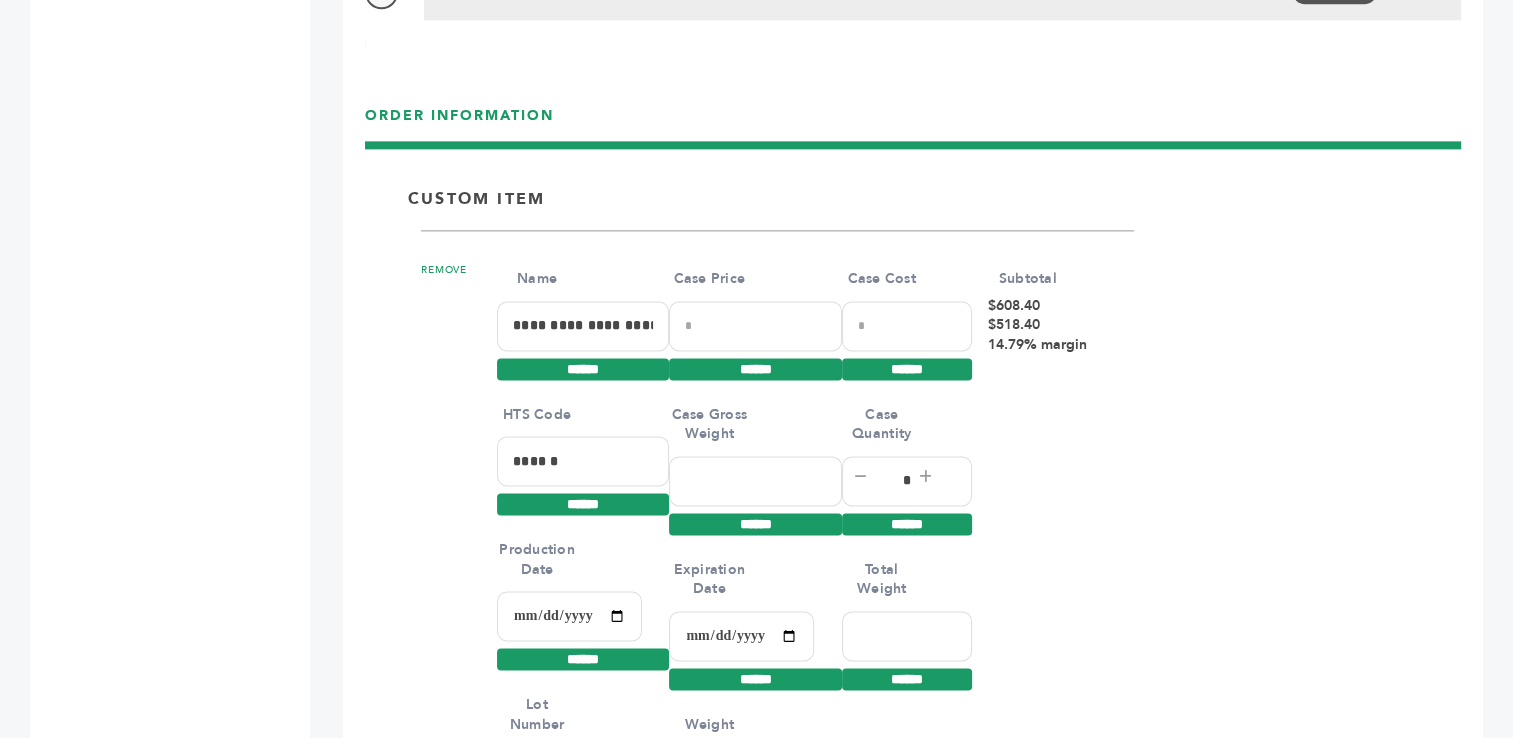click at bounding box center (569, 616) 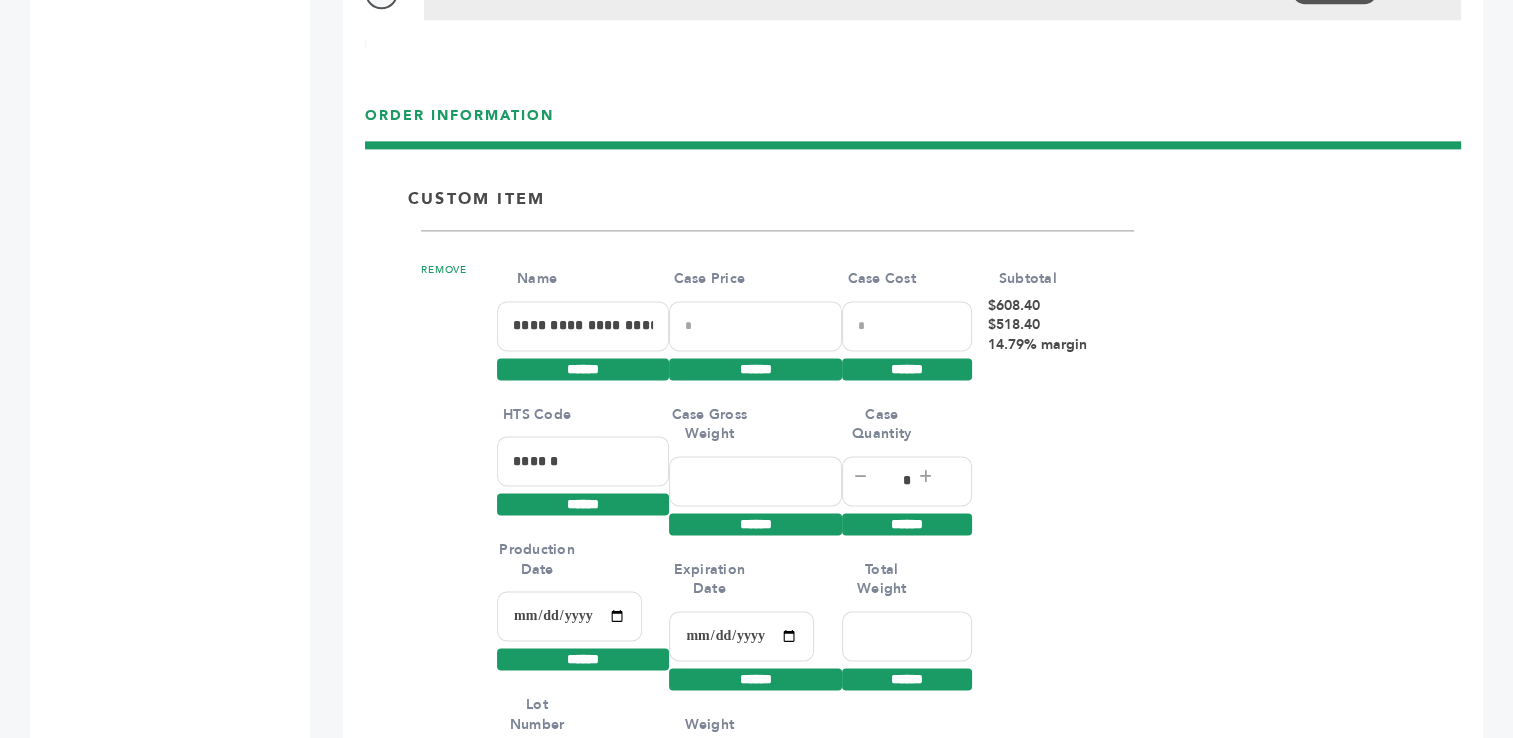 type on "**********" 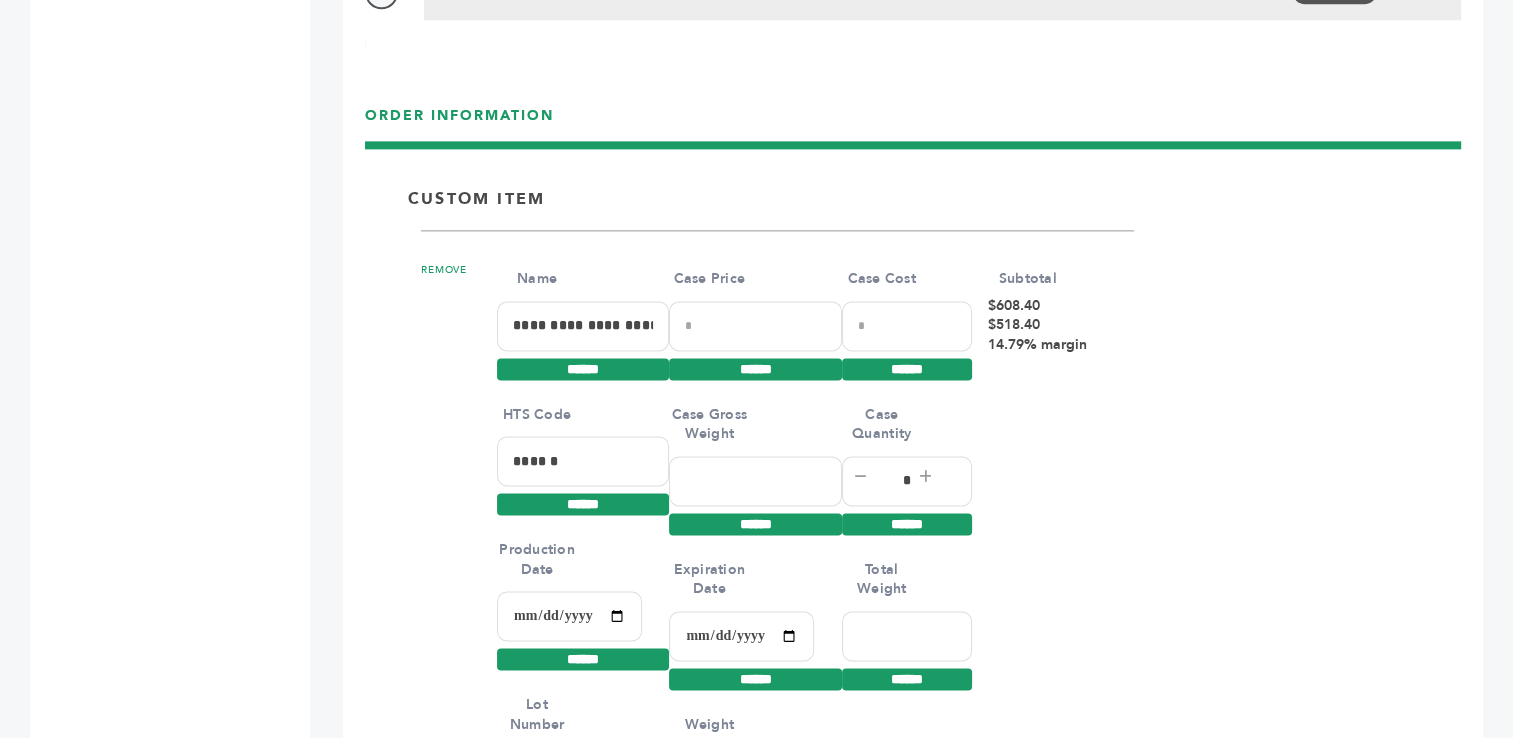 click on "**********" at bounding box center [583, 326] 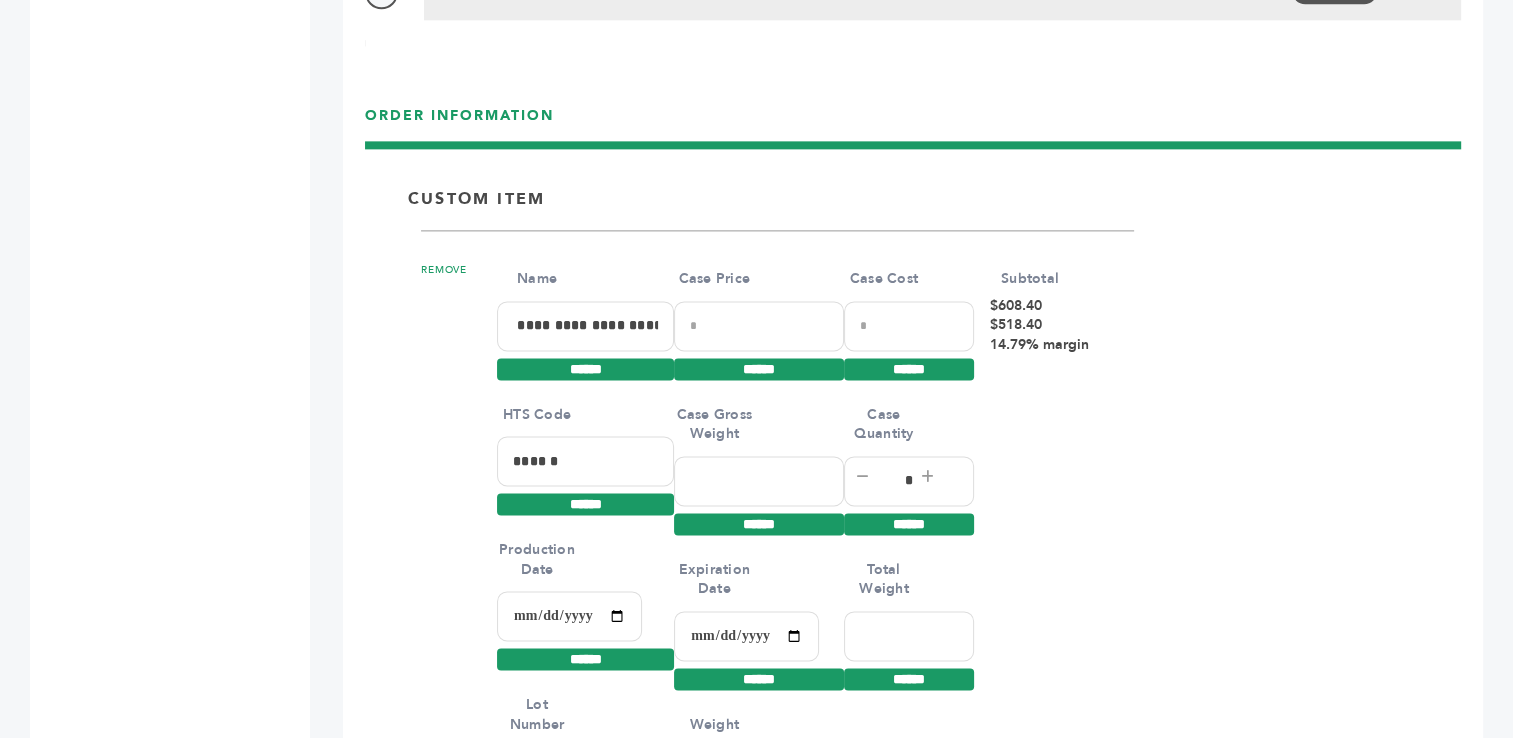 scroll, scrollTop: 0, scrollLeft: 180, axis: horizontal 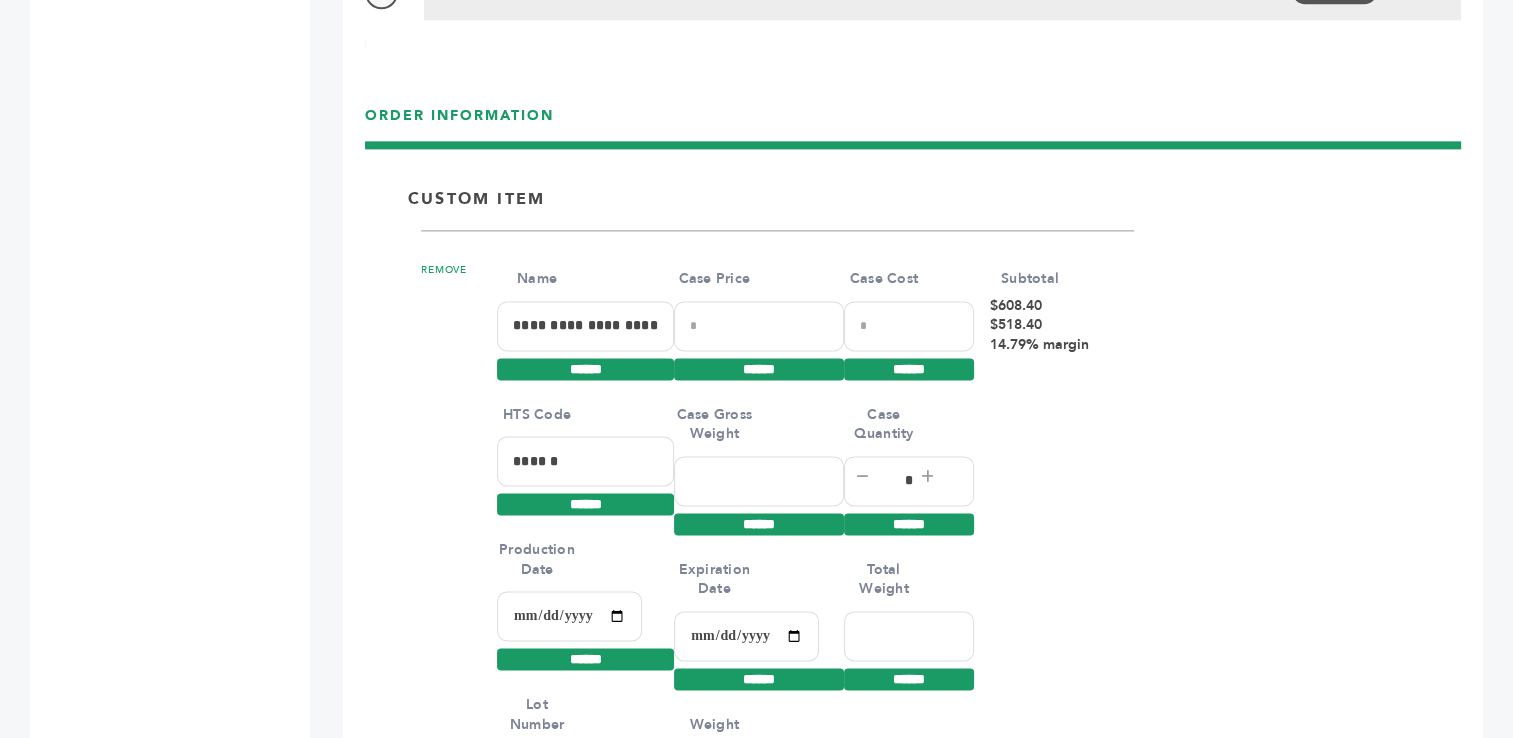 click at bounding box center (746, 636) 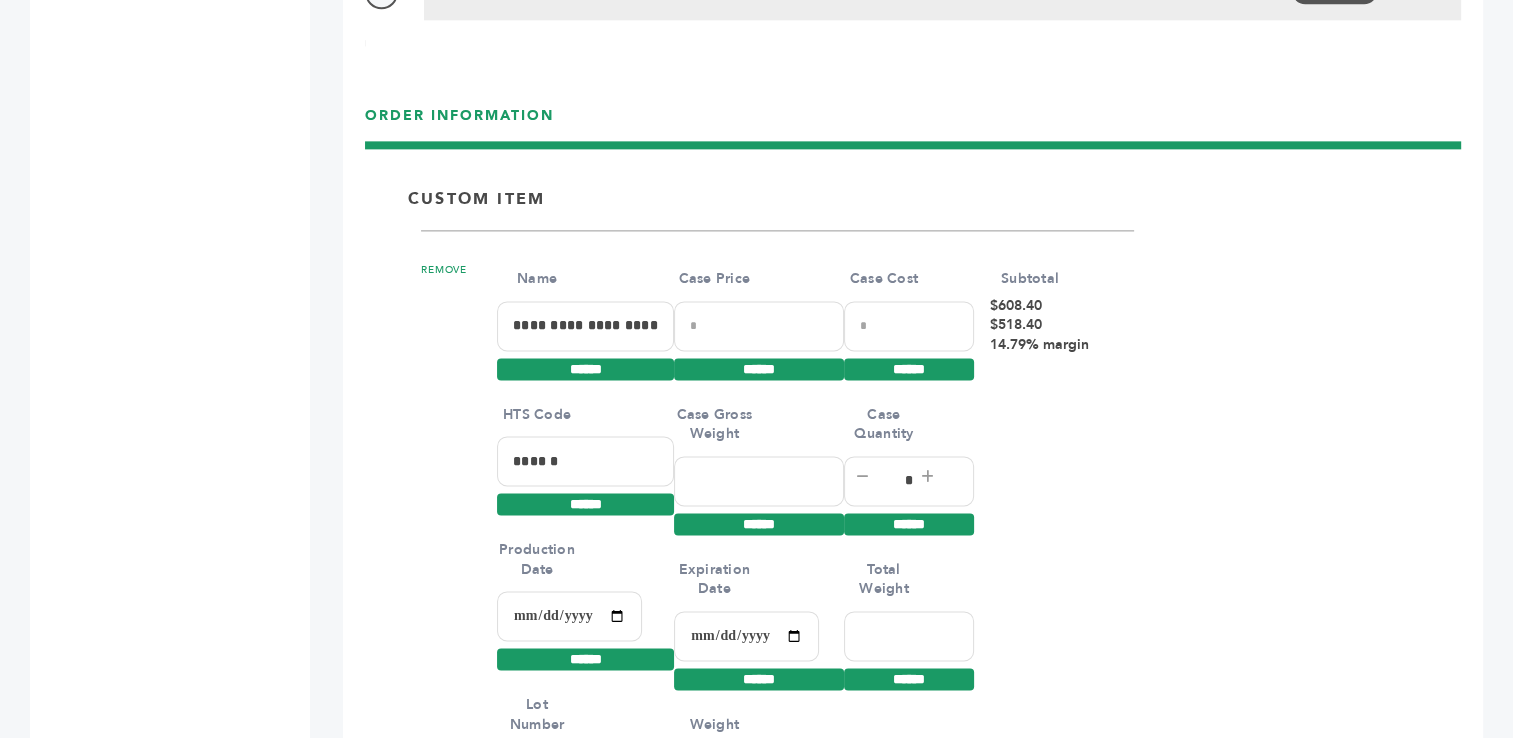 type on "**********" 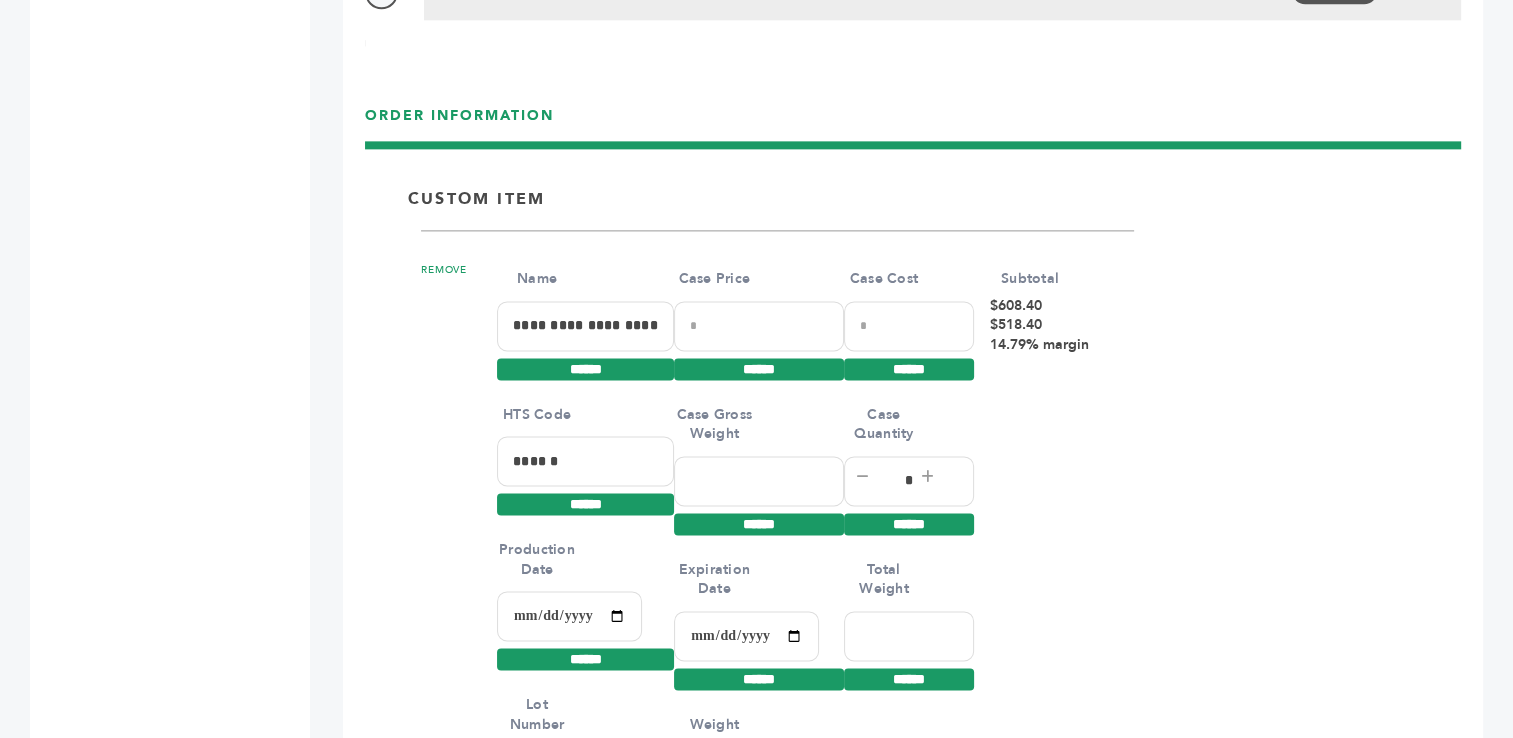 click at bounding box center (585, 772) 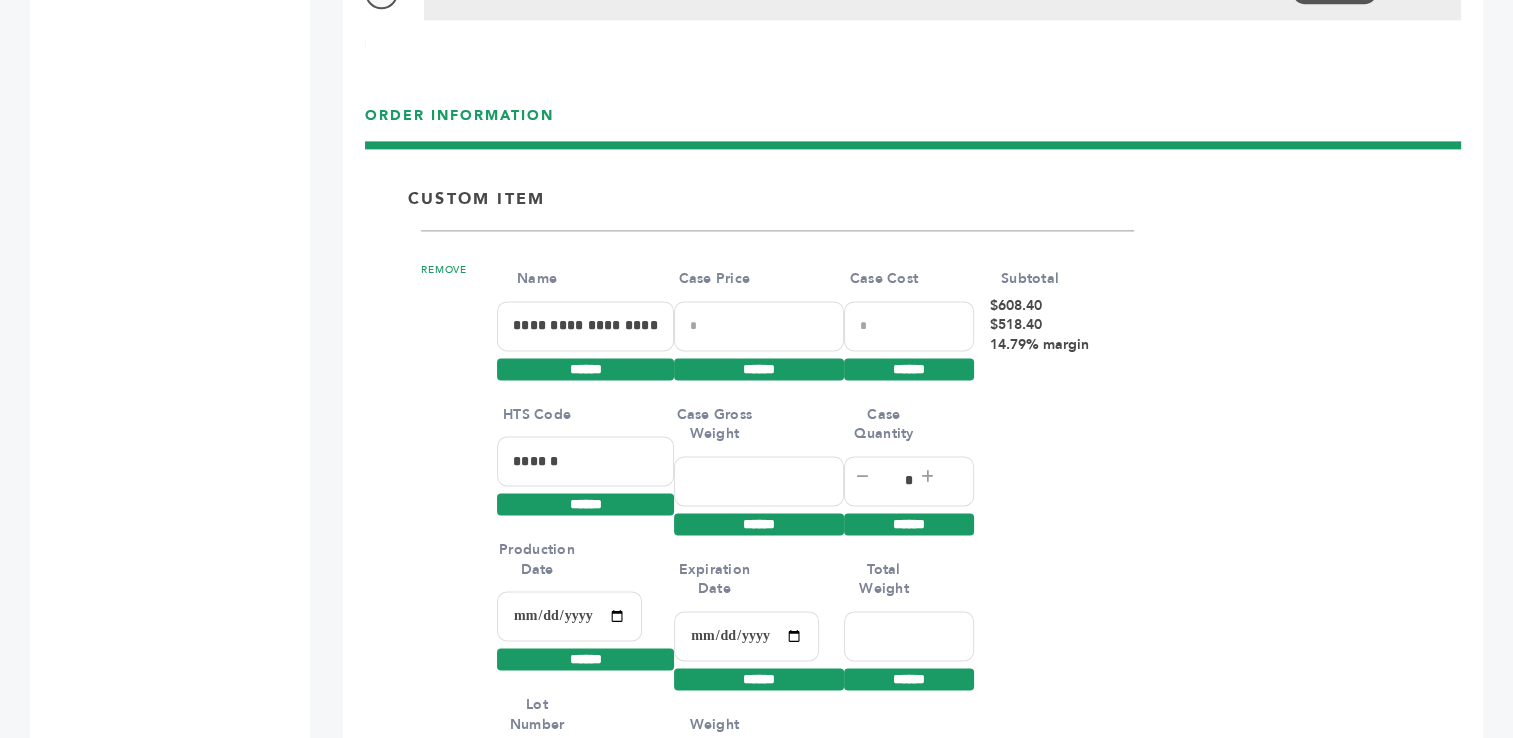 paste on "********" 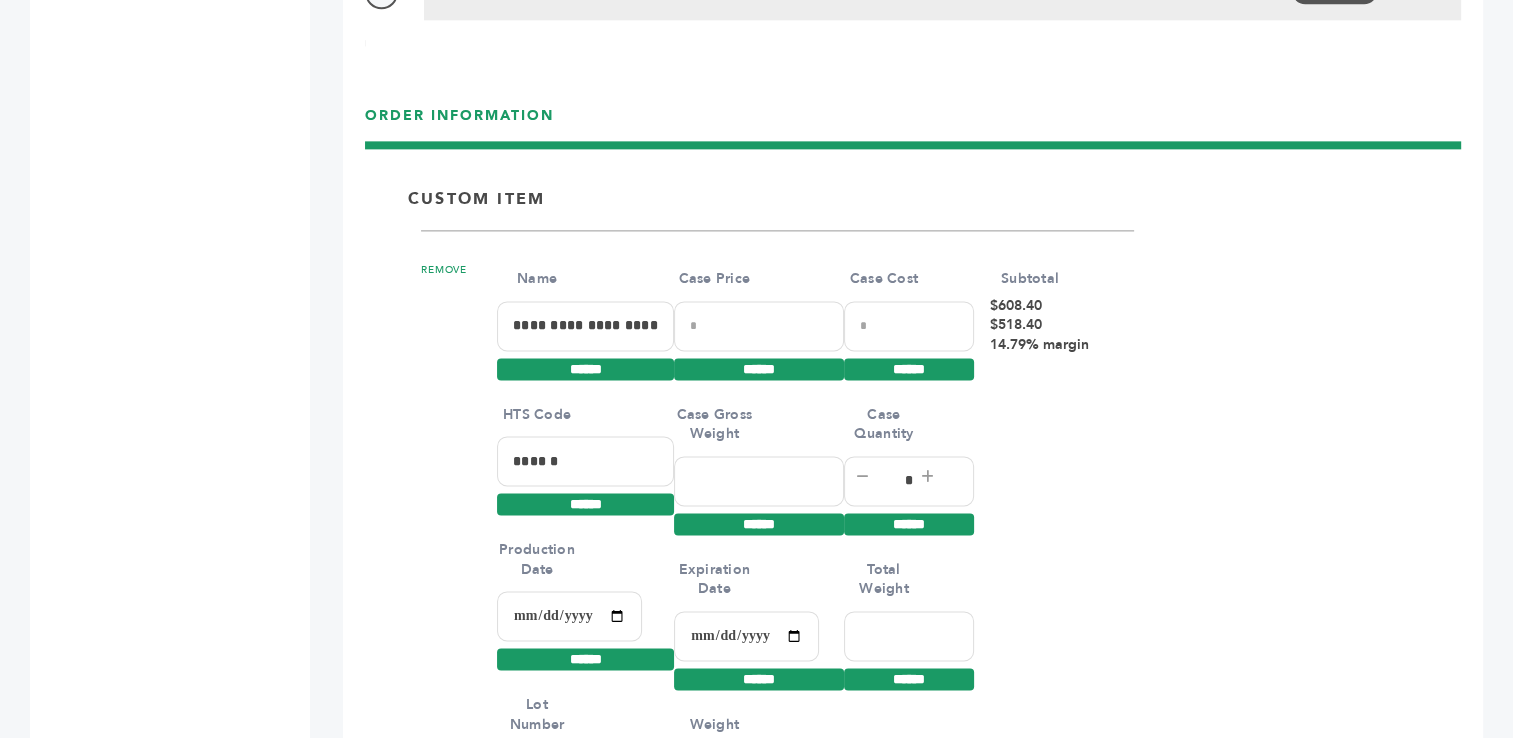 scroll, scrollTop: 2679, scrollLeft: 0, axis: vertical 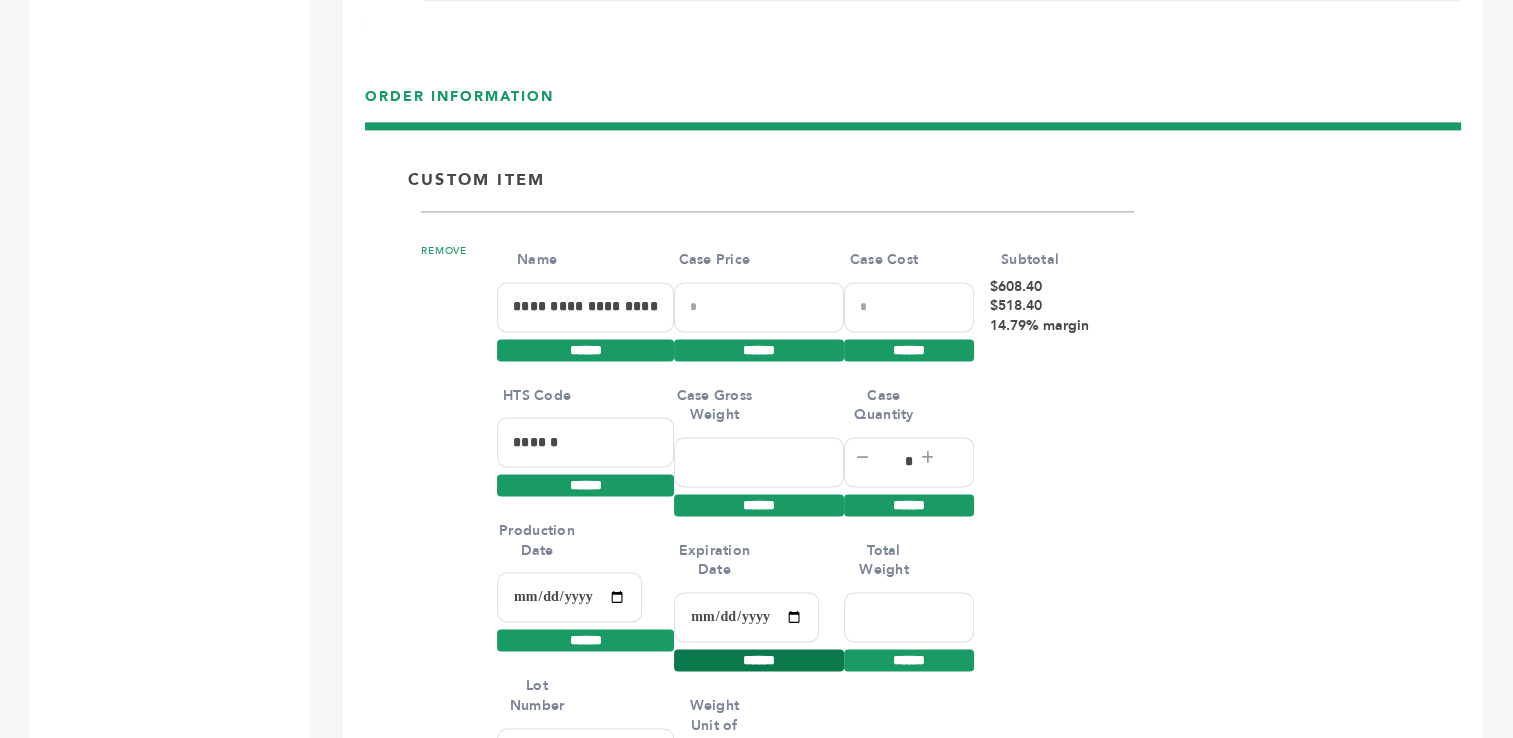type on "********" 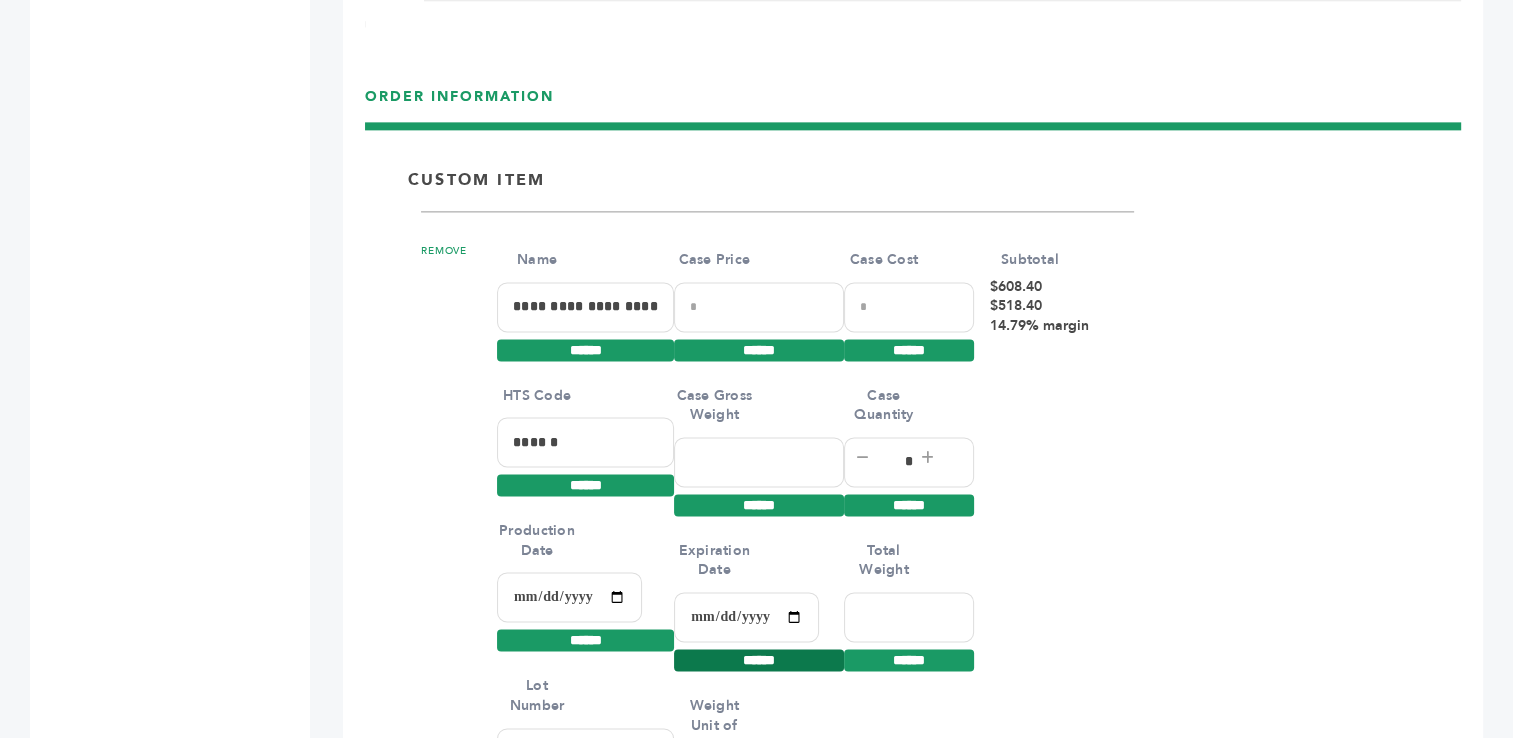 click on "******" at bounding box center [759, 660] 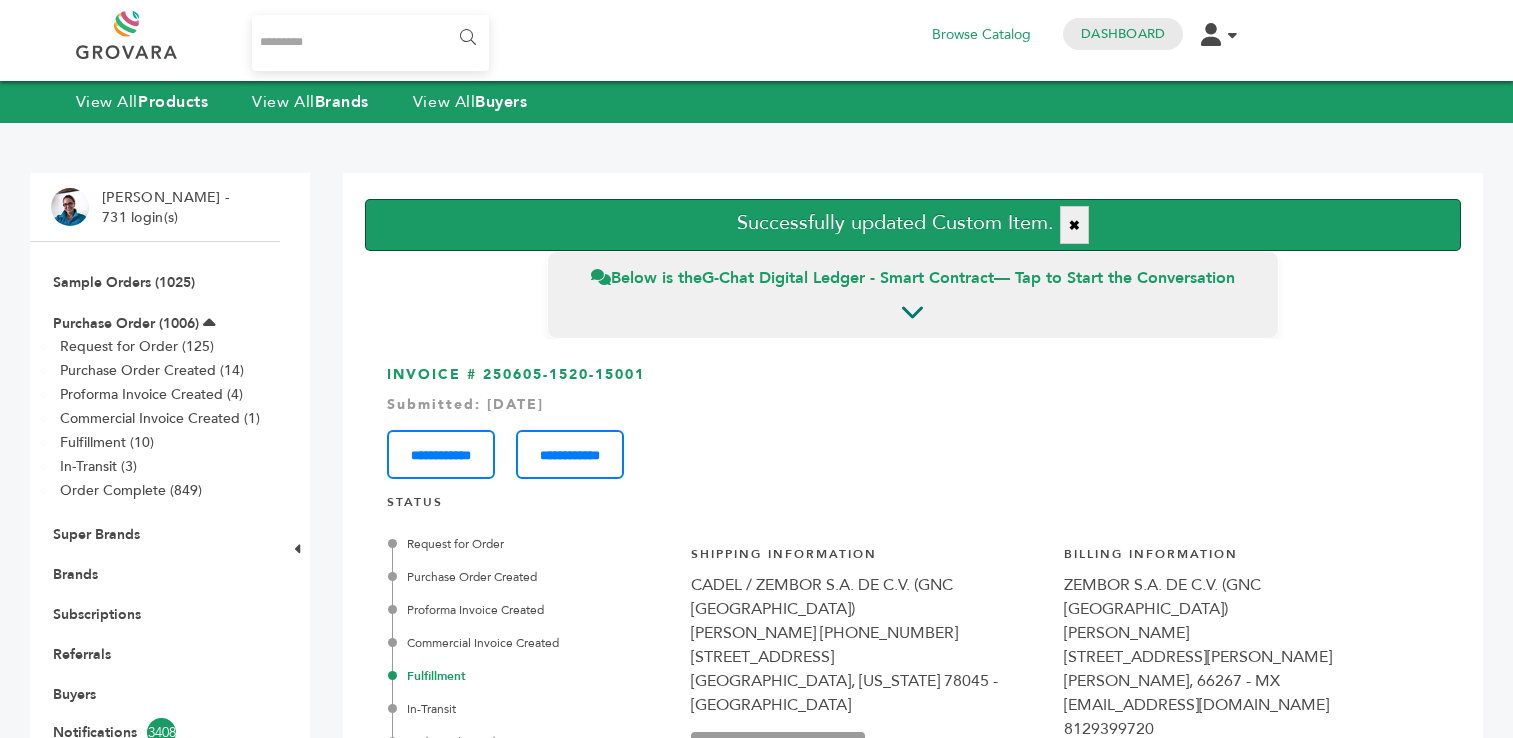 scroll, scrollTop: 0, scrollLeft: 0, axis: both 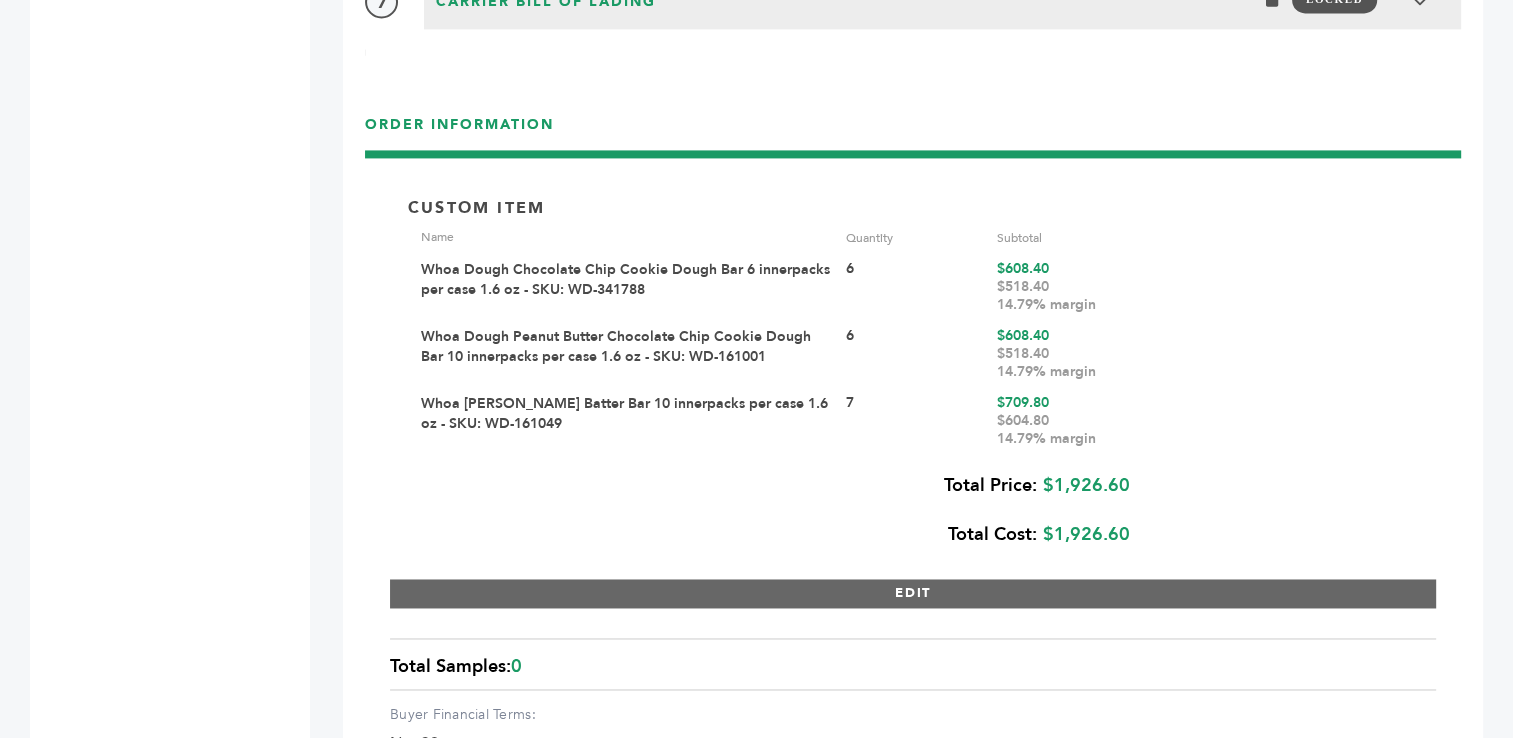 click on "EDIT" at bounding box center [913, 593] 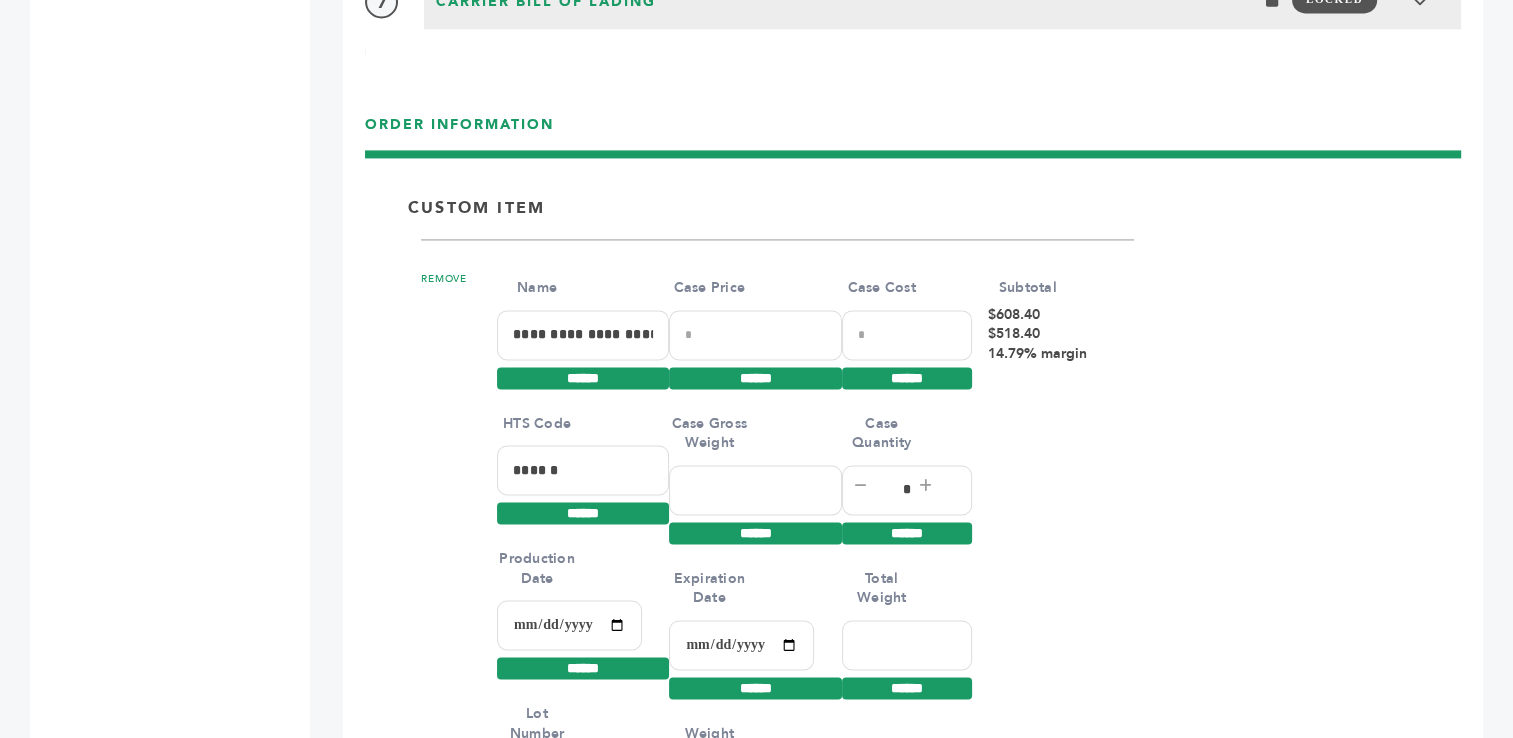 click on "**********" at bounding box center [569, 625] 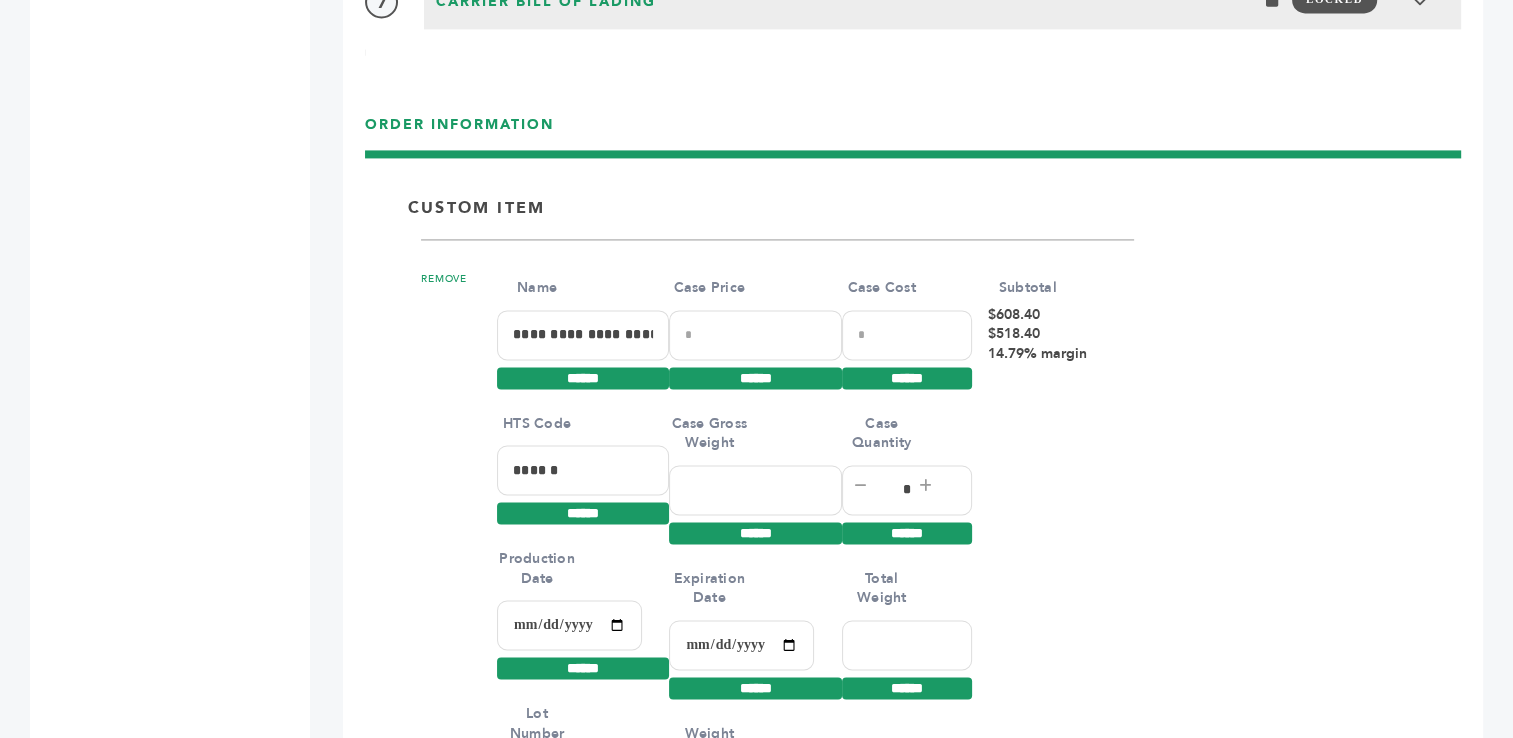 type on "**********" 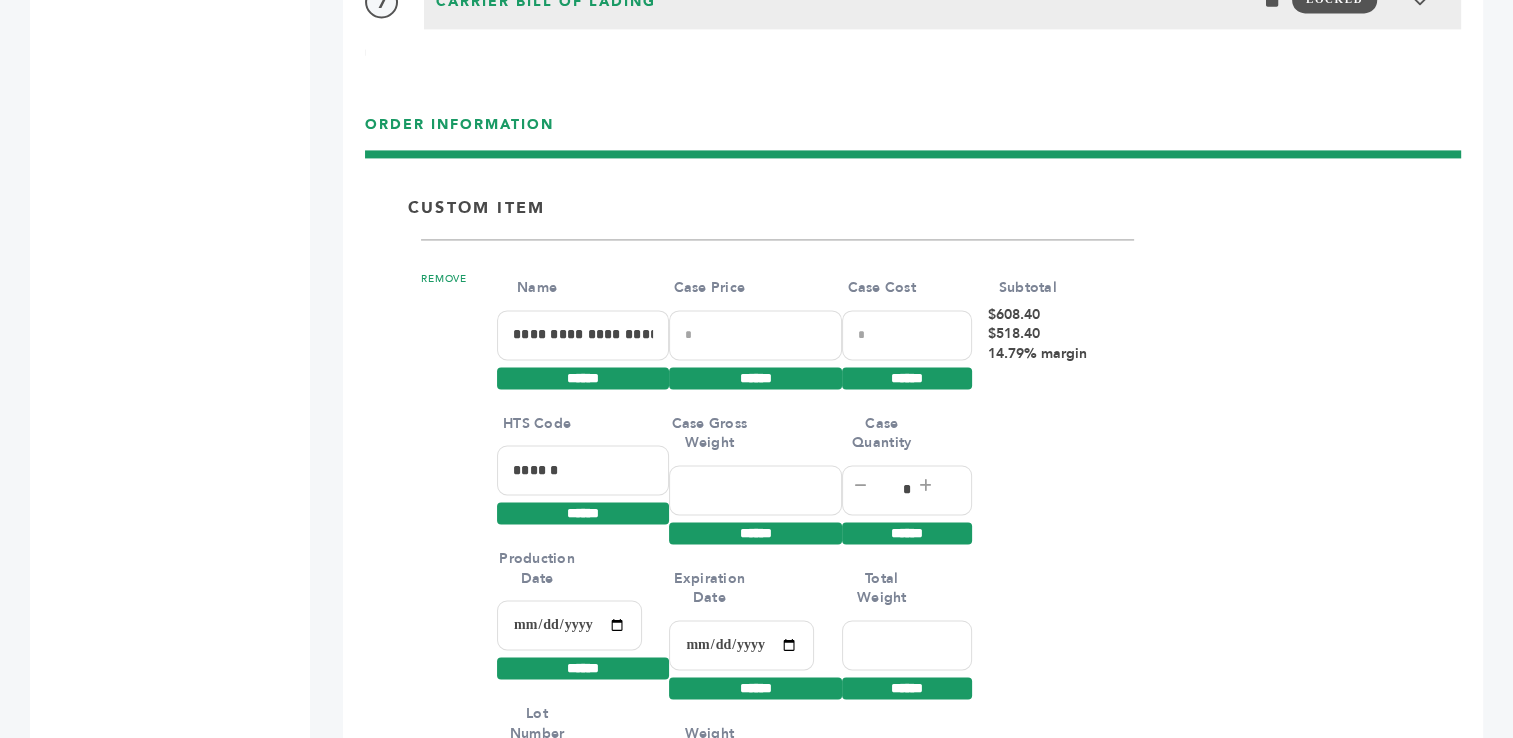 scroll, scrollTop: 3018, scrollLeft: 0, axis: vertical 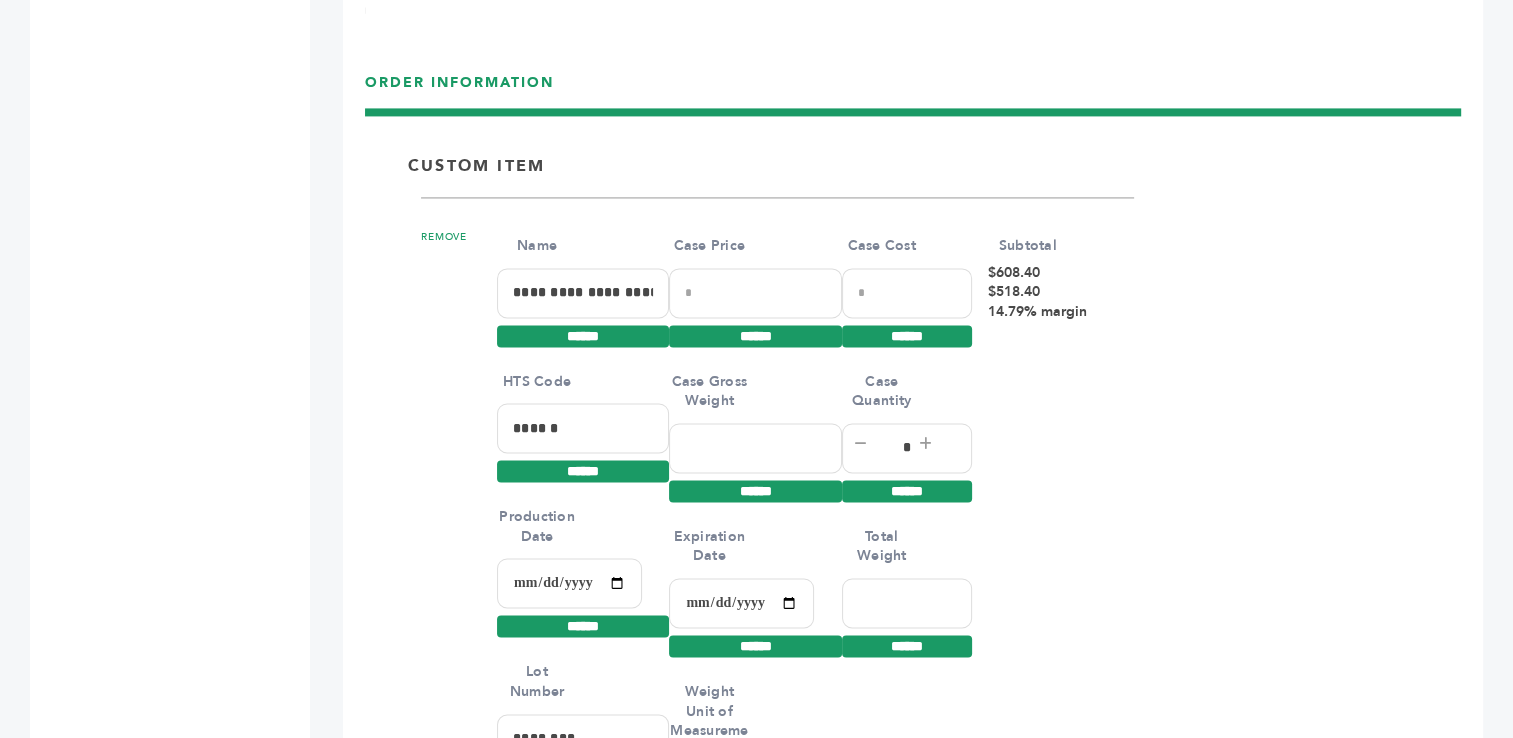 paste 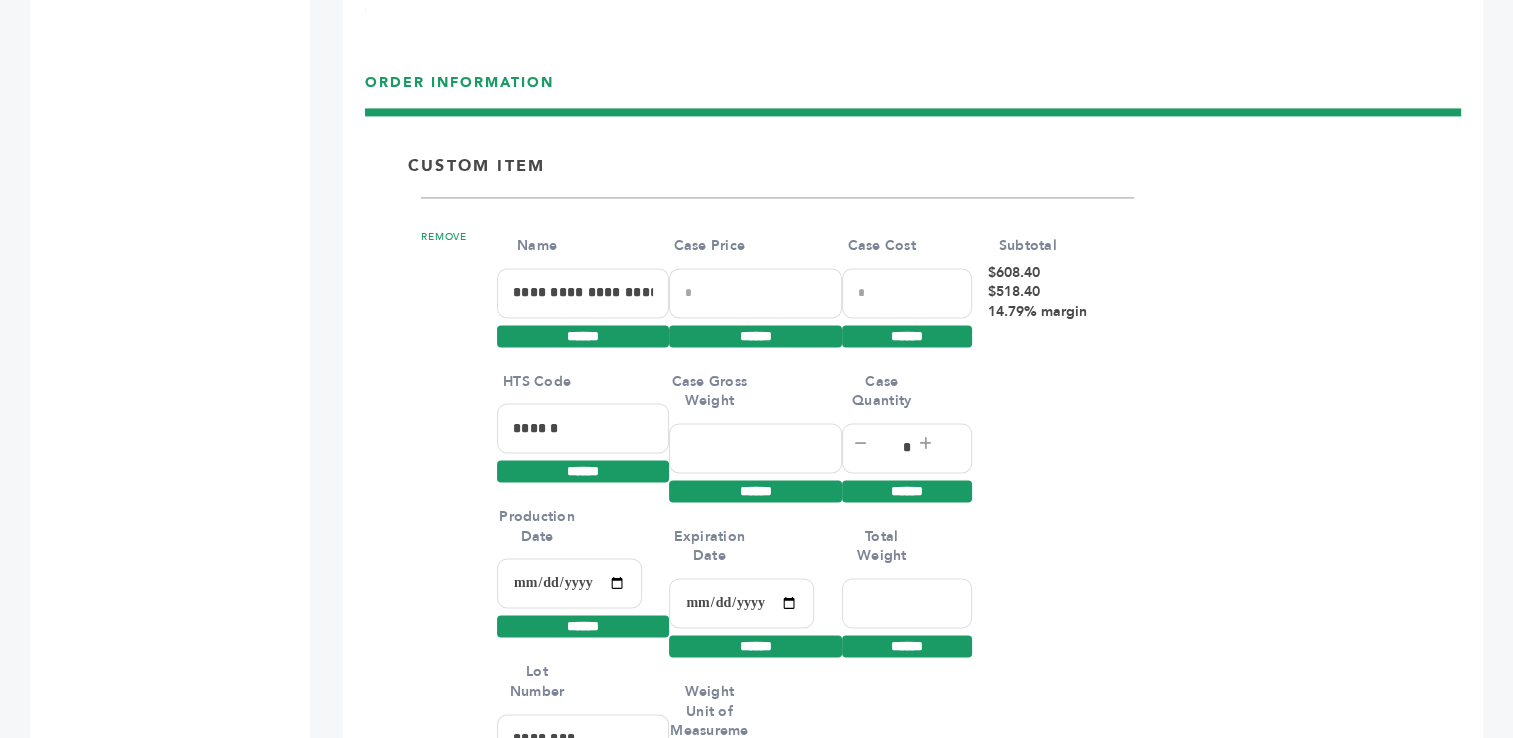 type on "********" 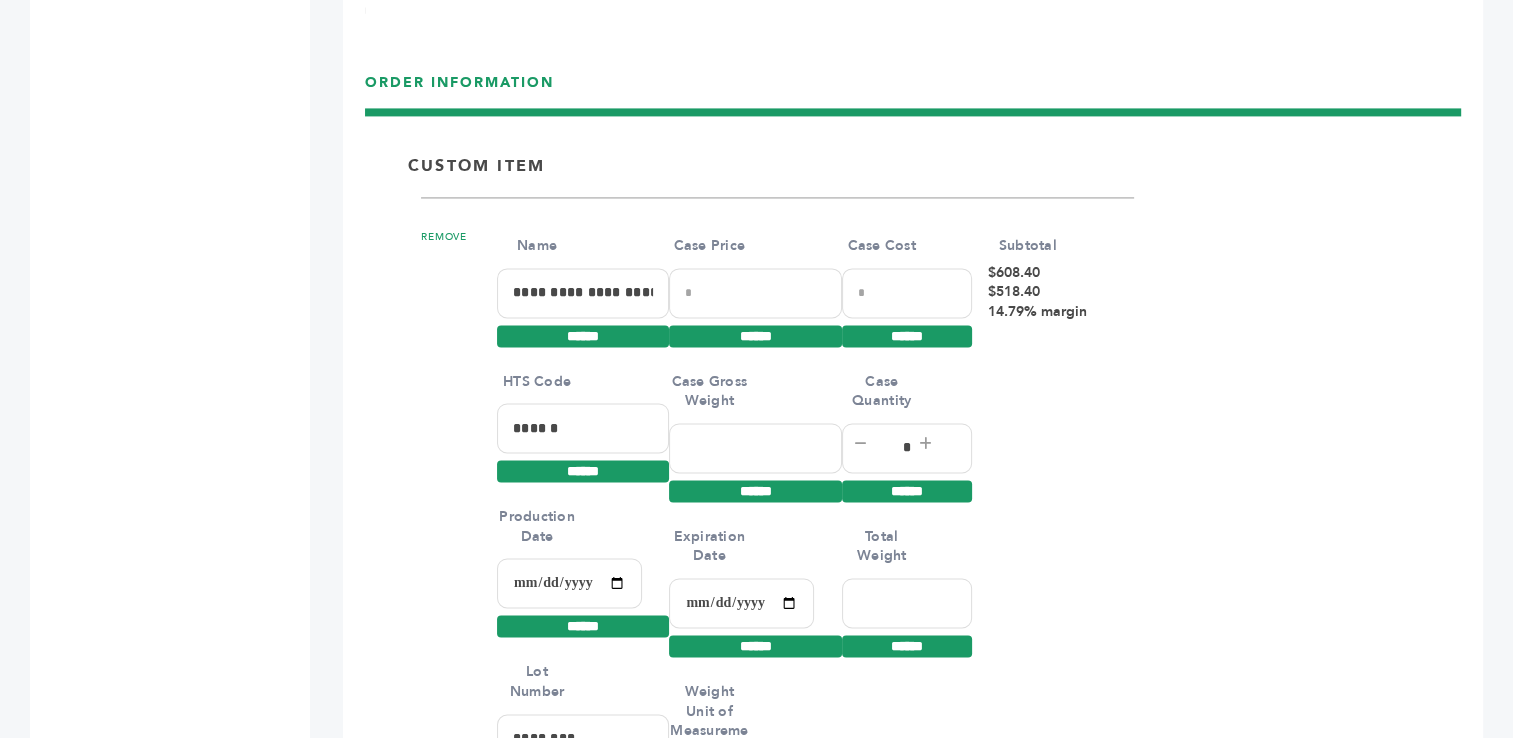 type on "**********" 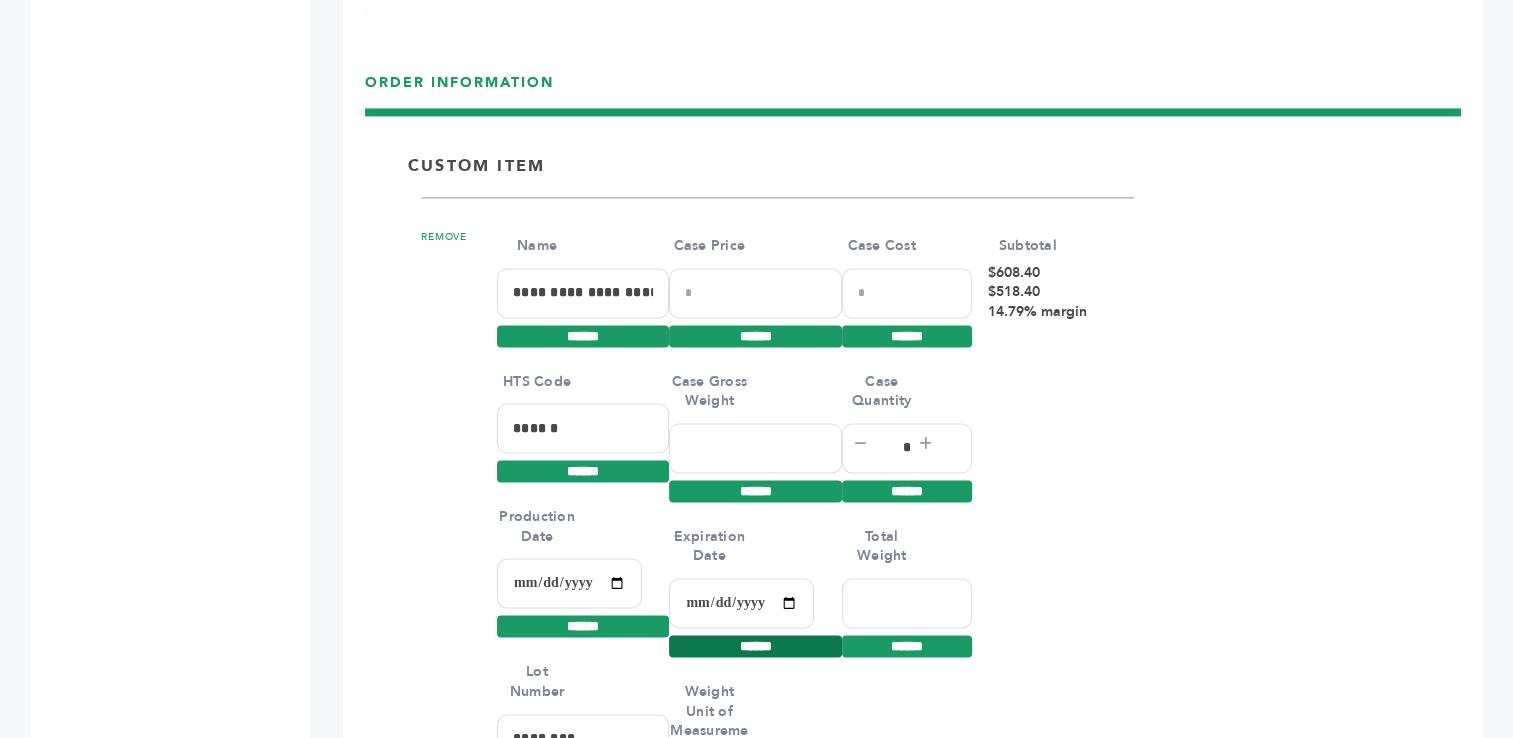 click on "******" at bounding box center (755, 646) 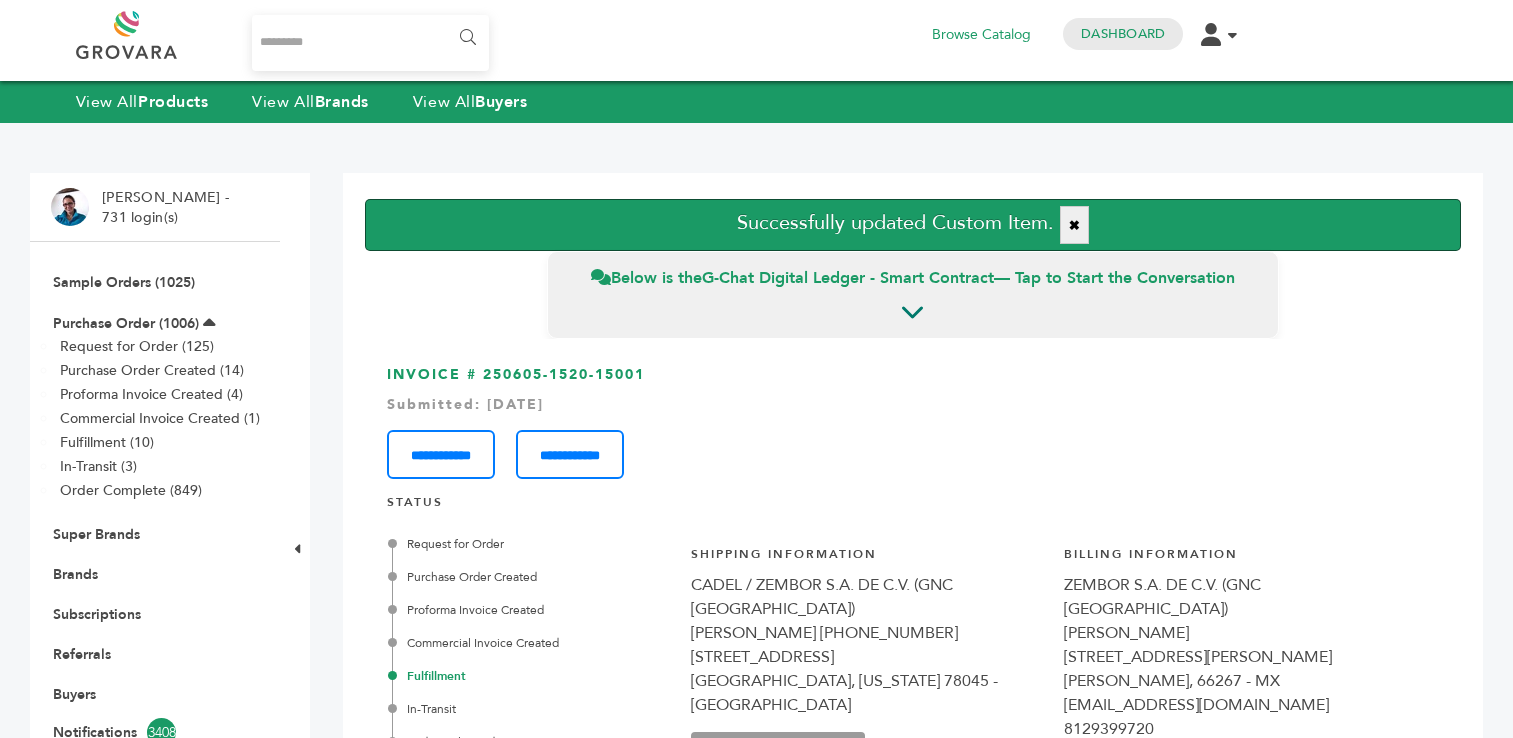 scroll, scrollTop: 0, scrollLeft: 0, axis: both 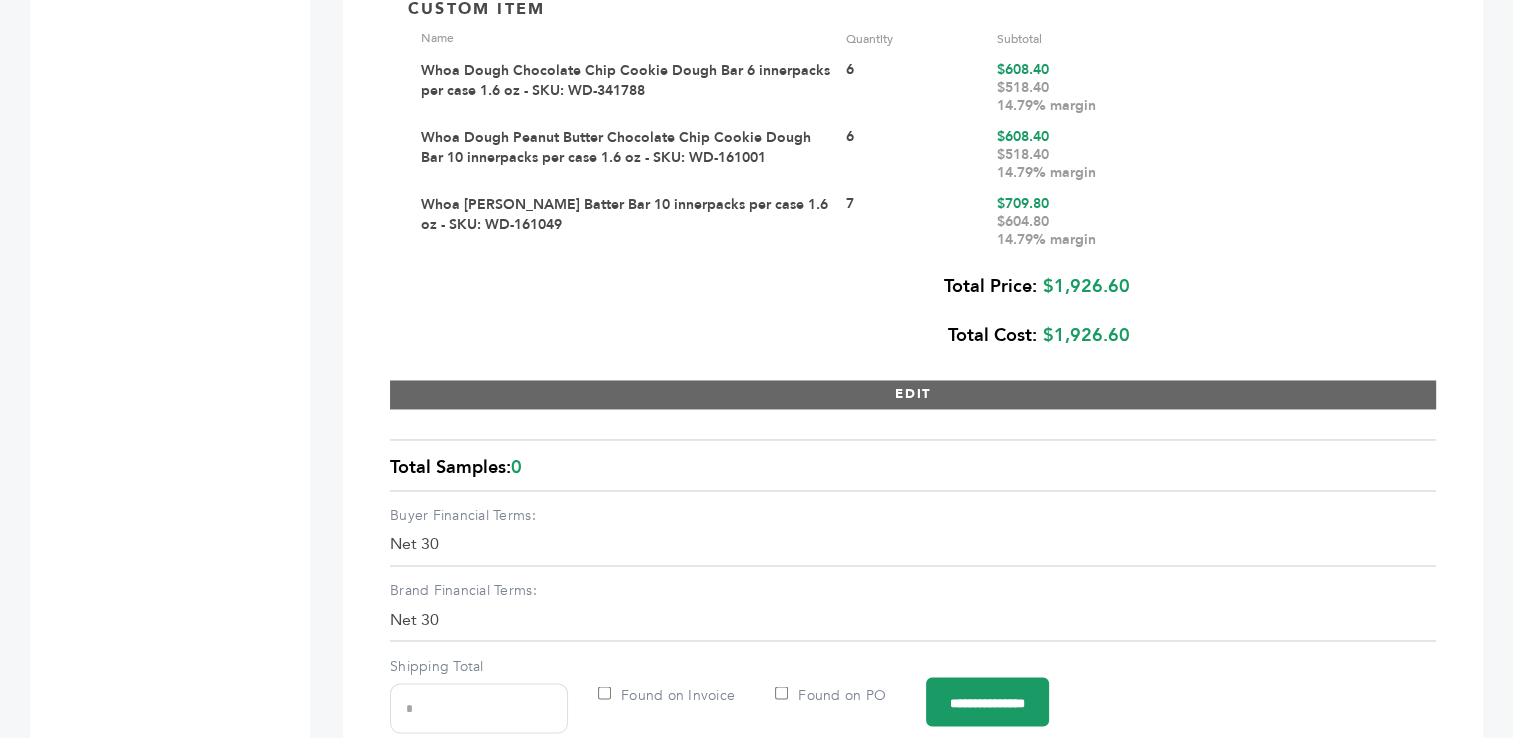 click on "EDIT" at bounding box center [913, 394] 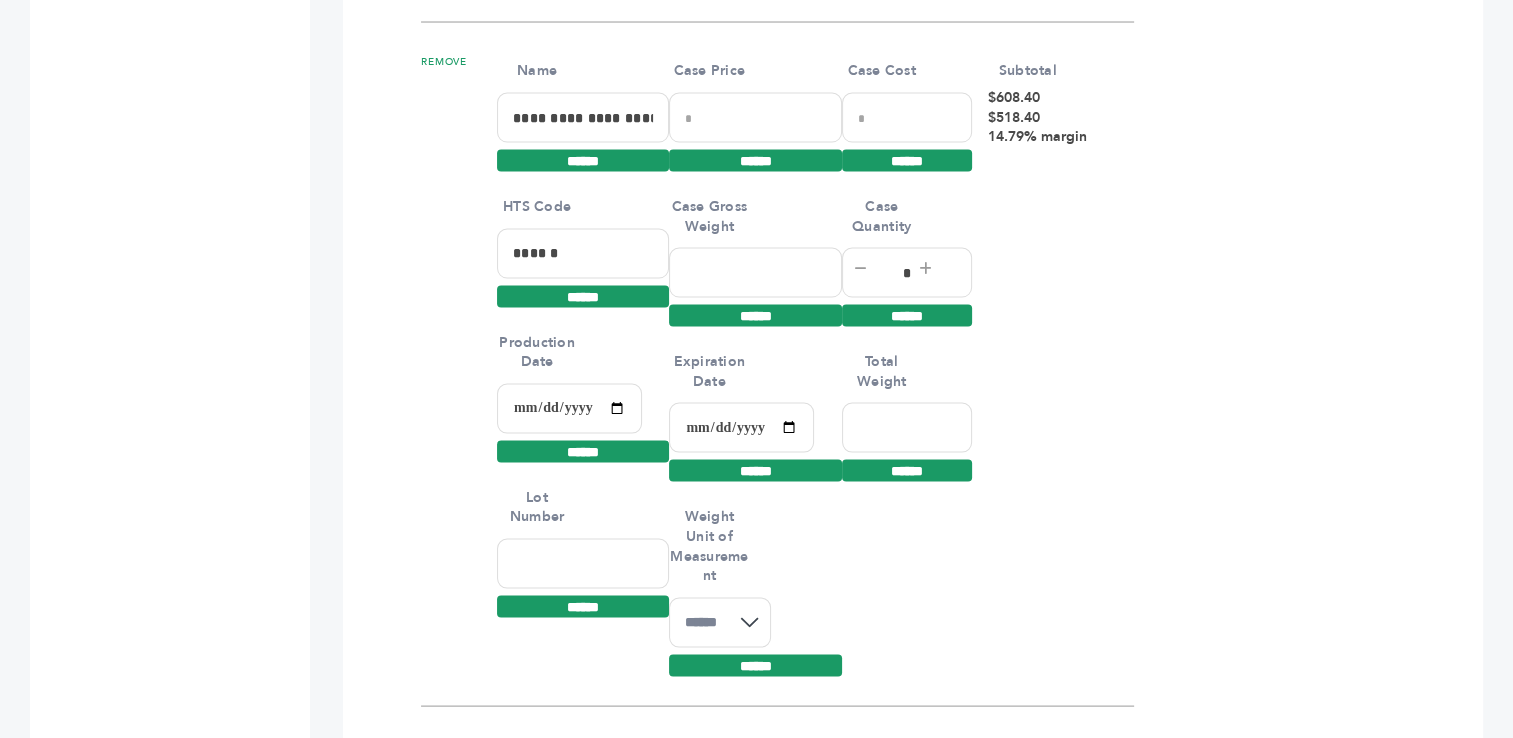 scroll, scrollTop: 3941, scrollLeft: 0, axis: vertical 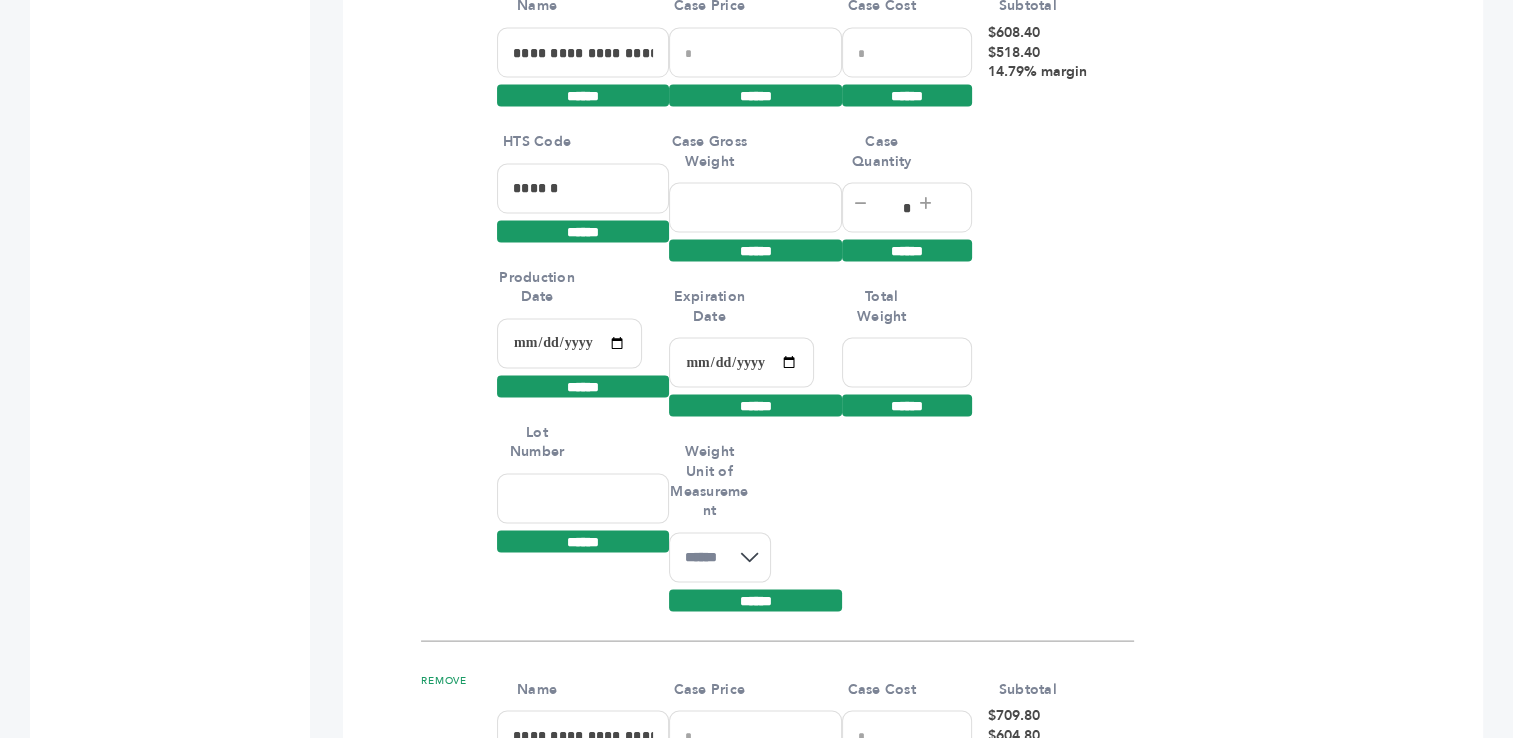 click at bounding box center (569, 344) 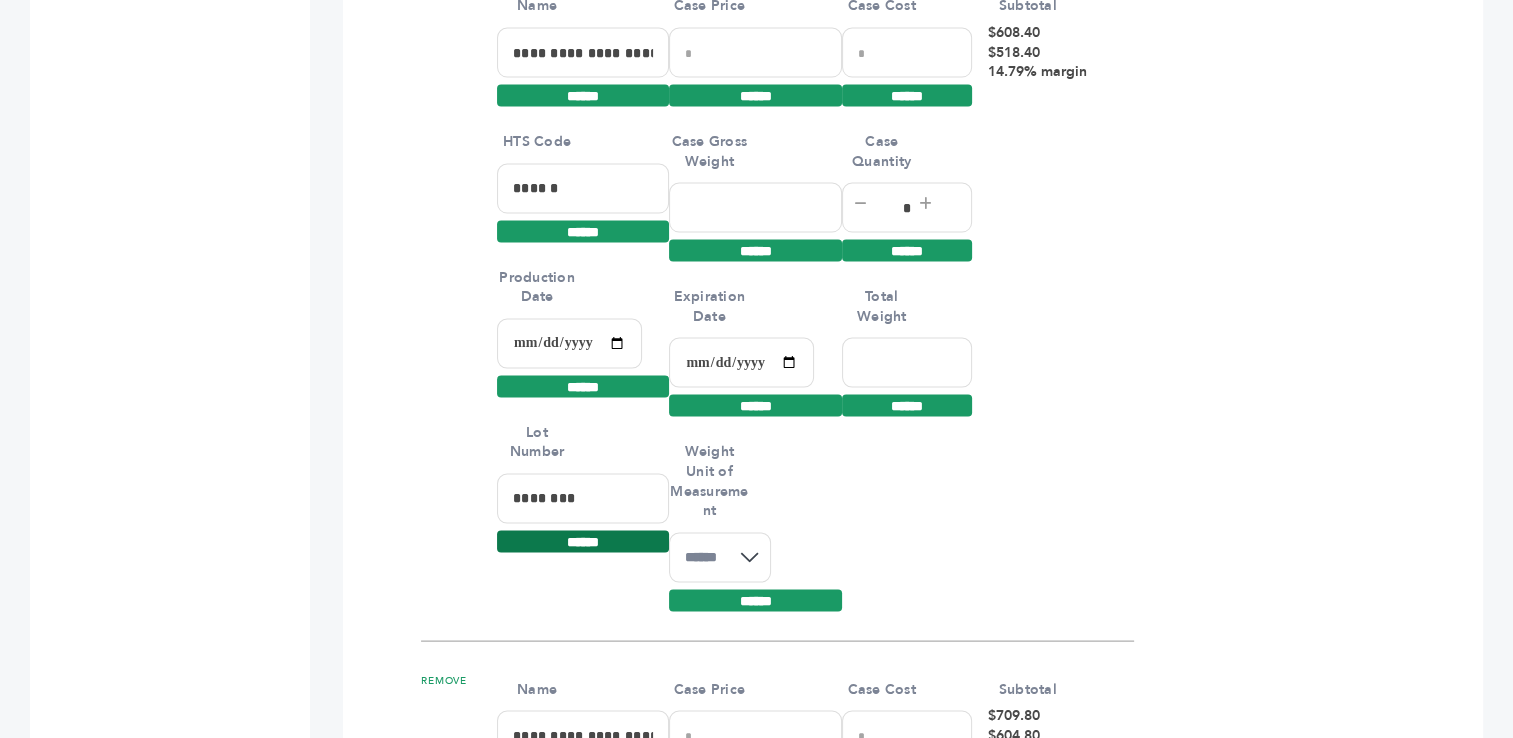 type on "********" 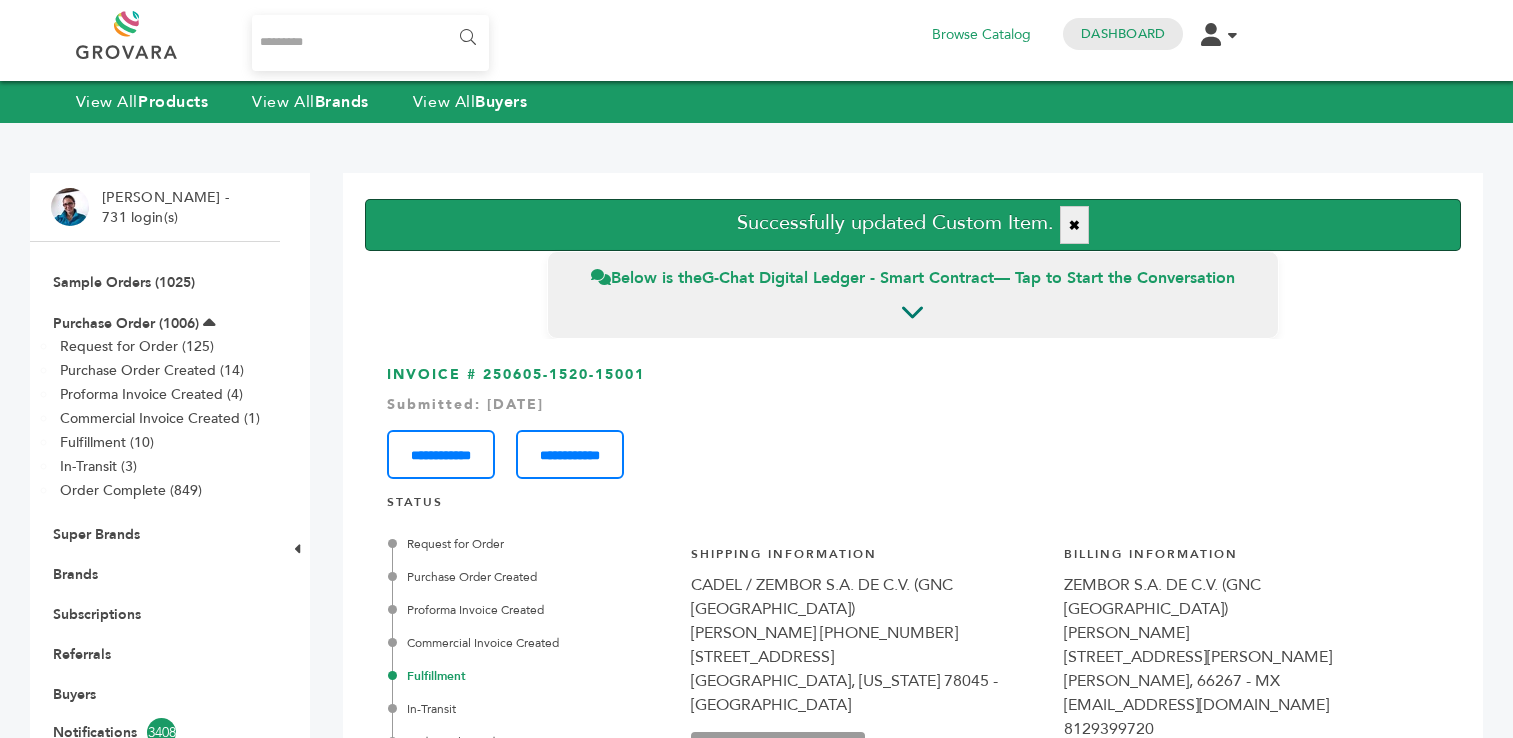 scroll, scrollTop: 0, scrollLeft: 0, axis: both 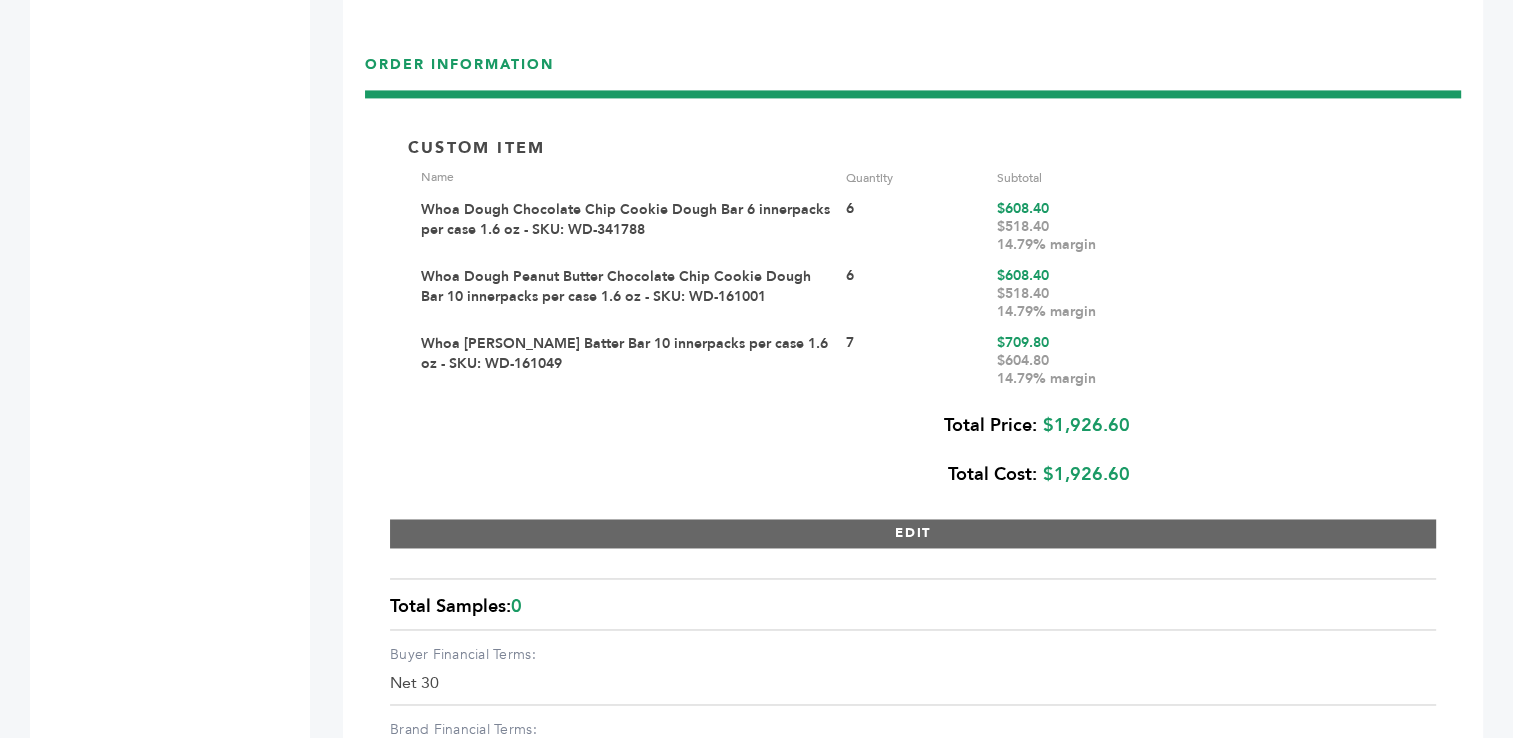 click on "EDIT" at bounding box center [913, 533] 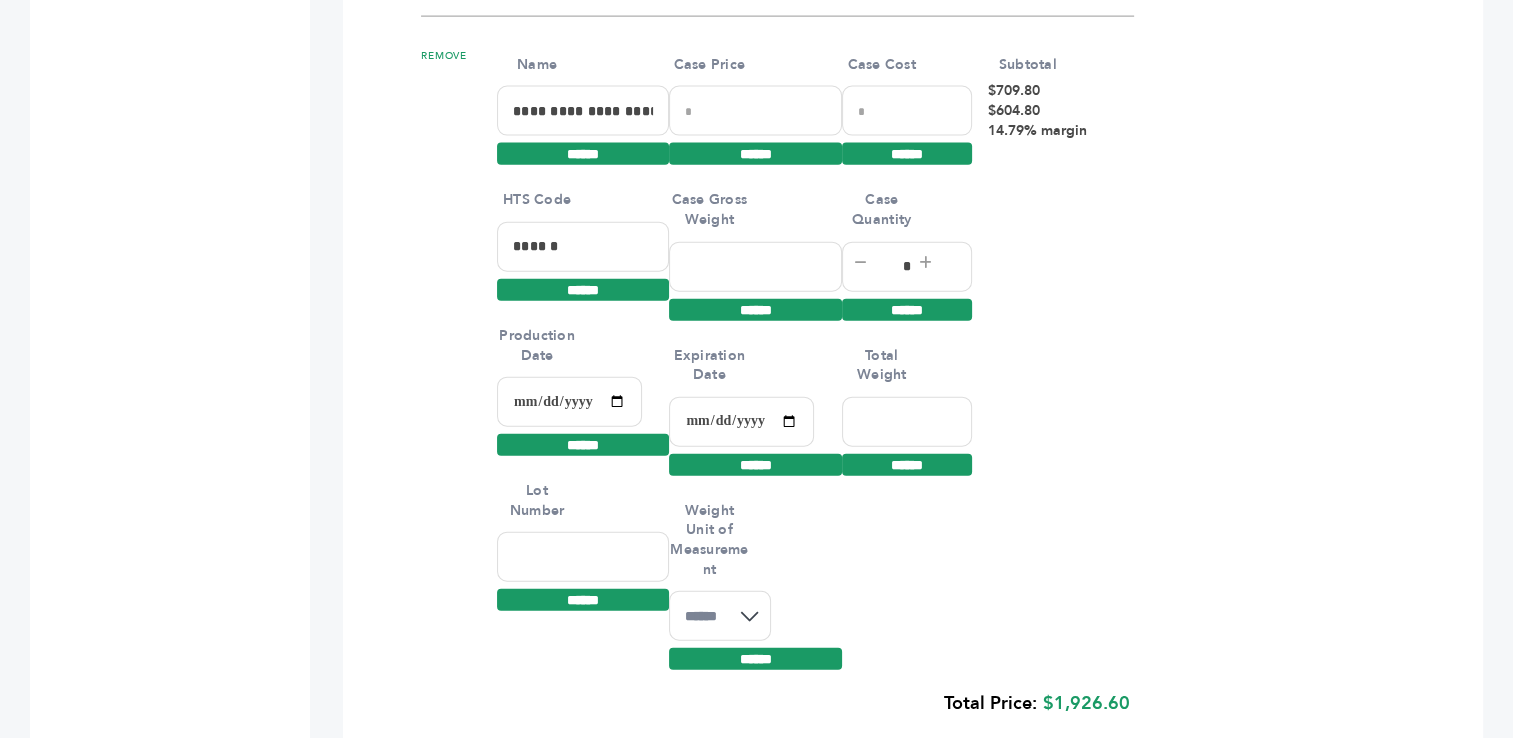 scroll, scrollTop: 4590, scrollLeft: 0, axis: vertical 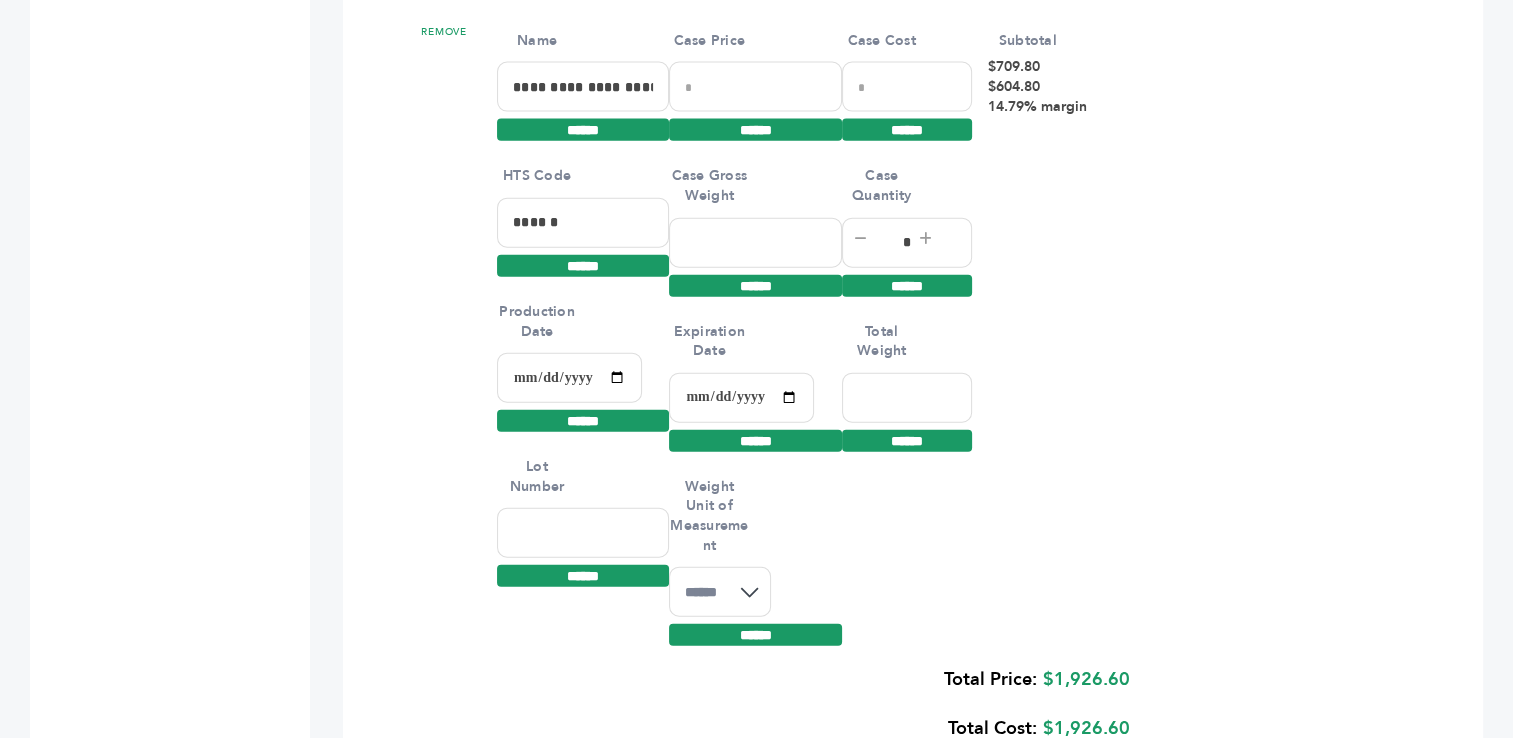 click at bounding box center [569, 378] 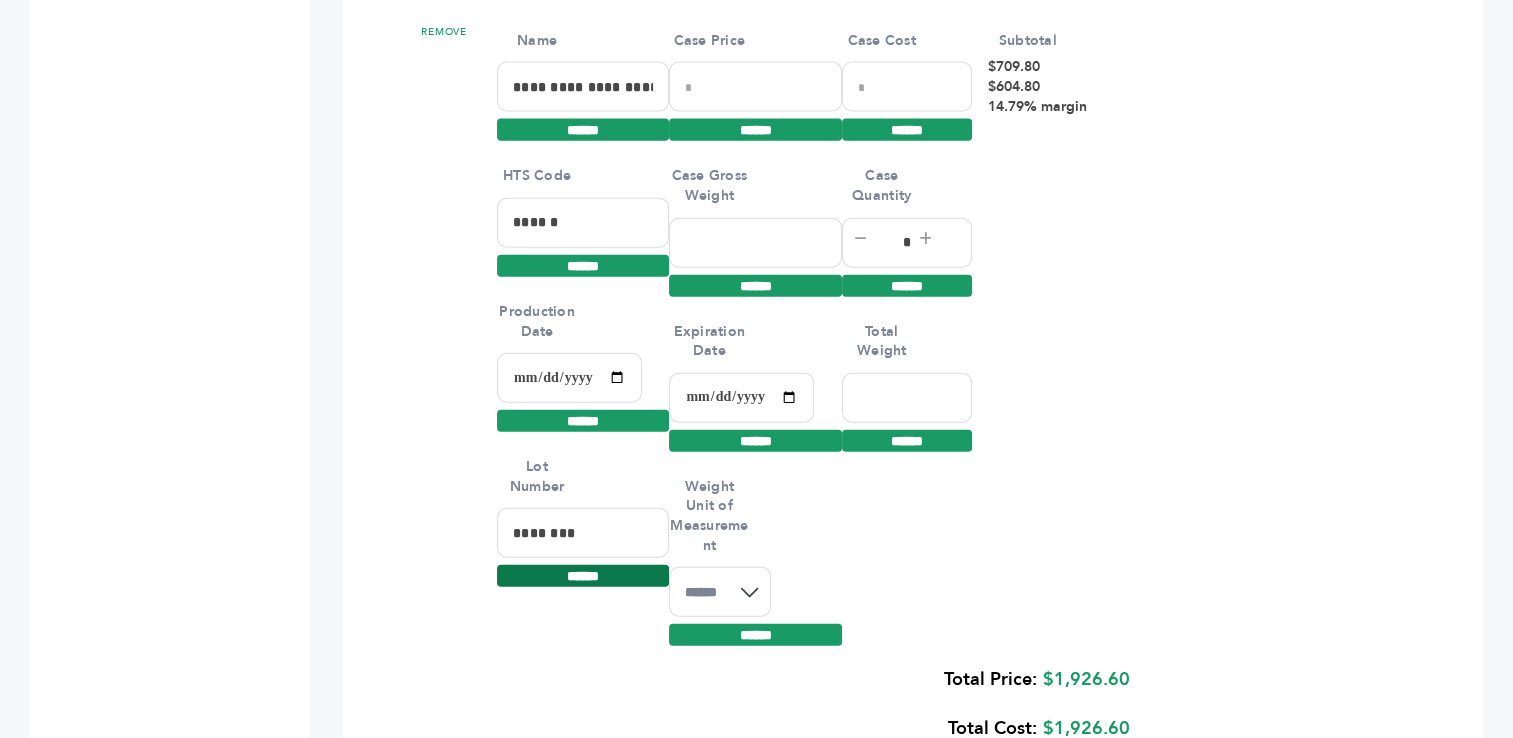 type on "********" 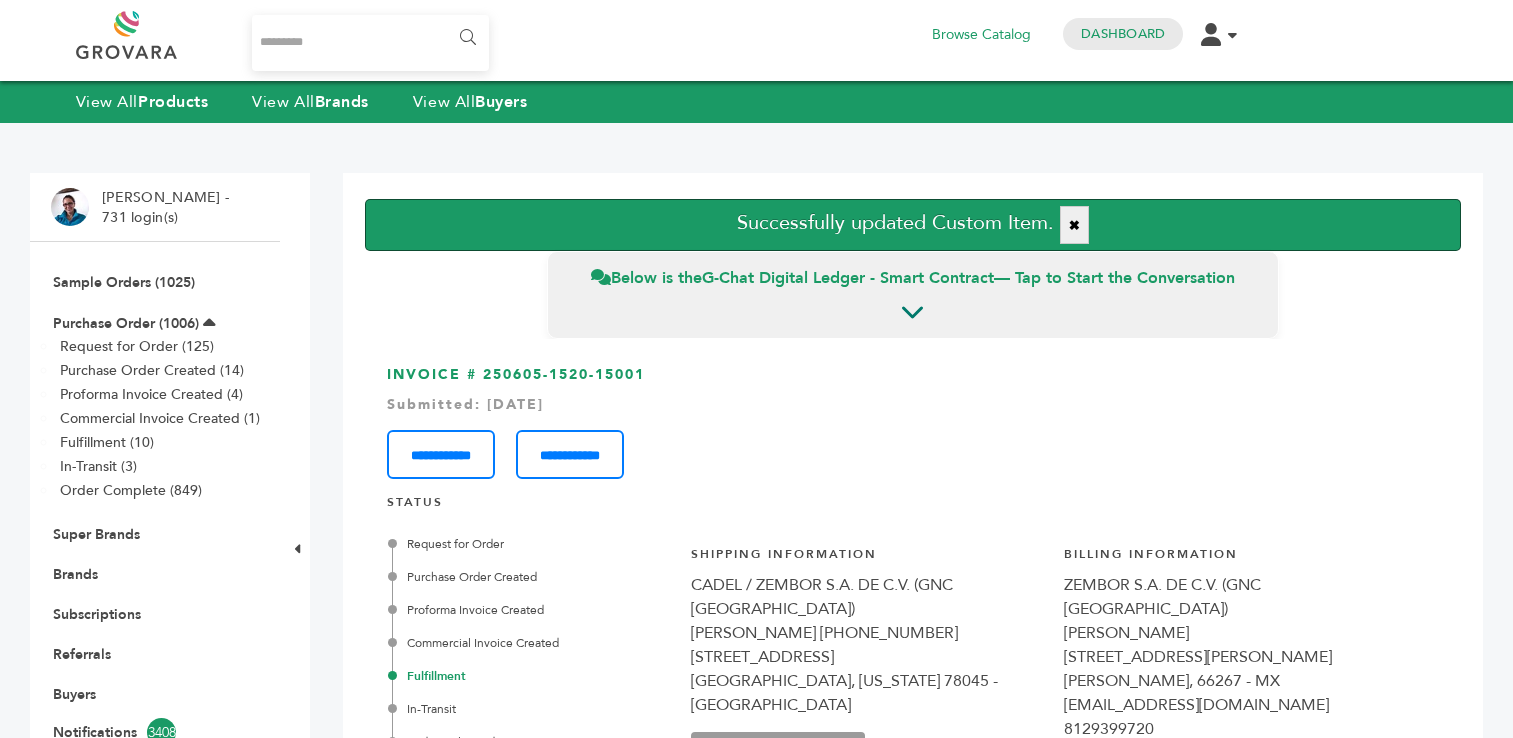 scroll, scrollTop: 0, scrollLeft: 0, axis: both 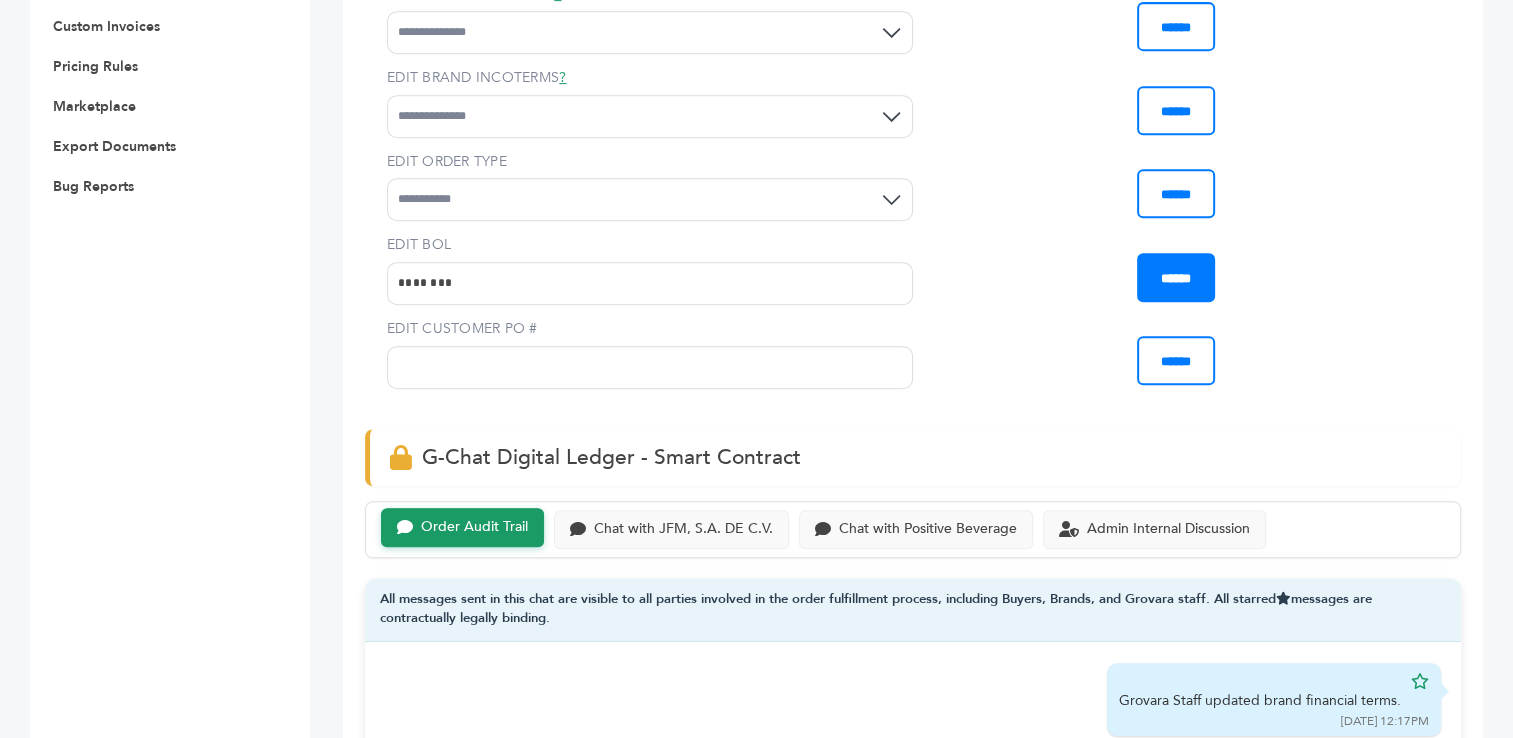 click on "******" at bounding box center (1176, 277) 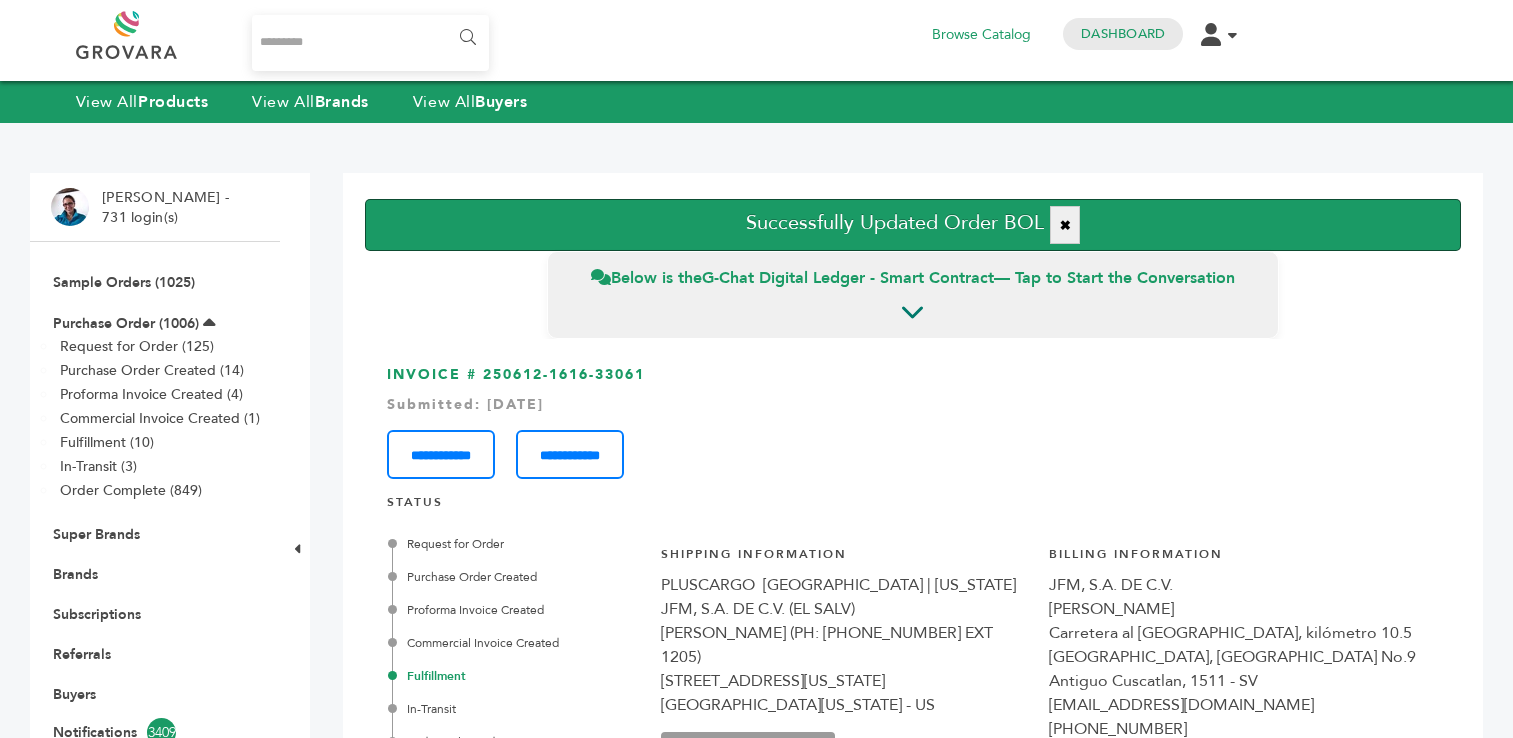 scroll, scrollTop: 0, scrollLeft: 0, axis: both 